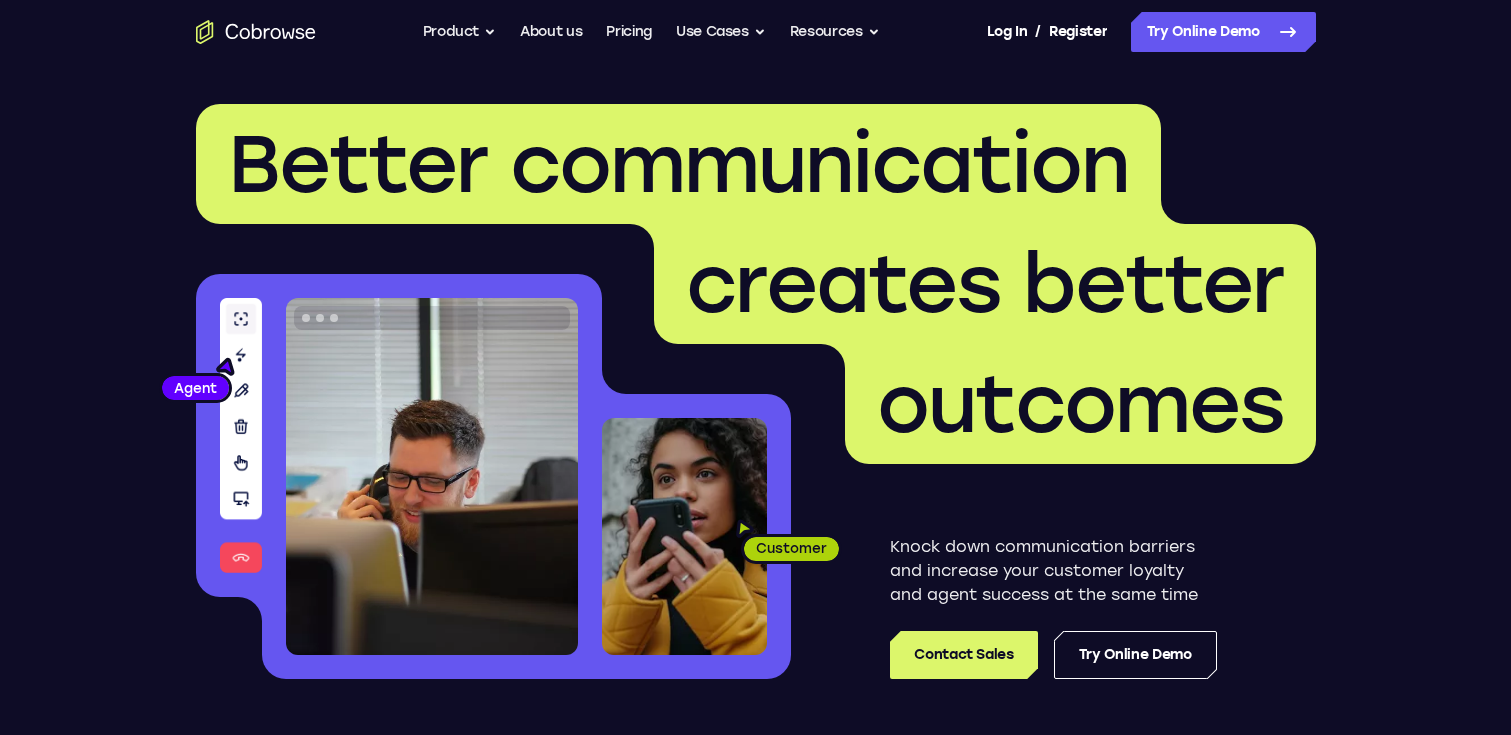 scroll, scrollTop: 0, scrollLeft: 0, axis: both 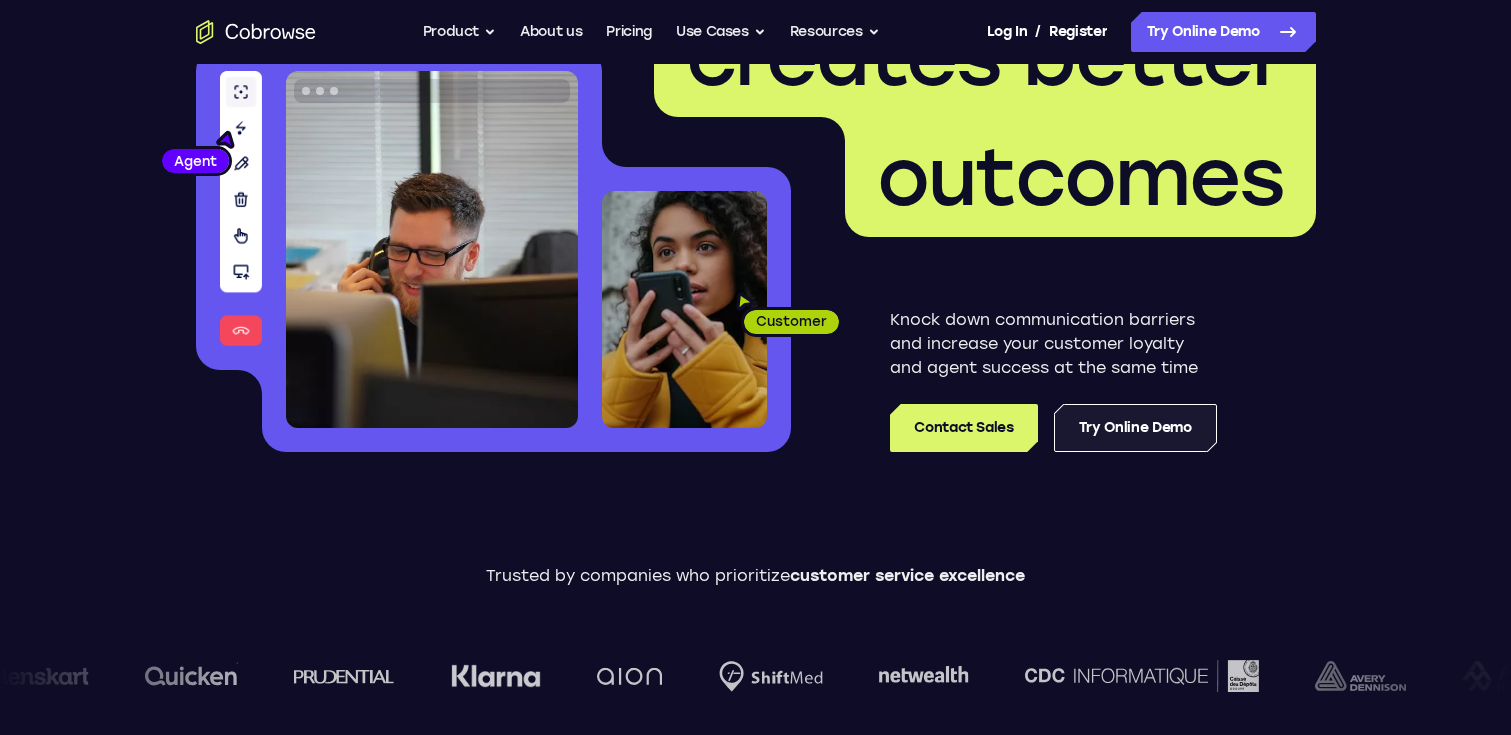 click on "Try Online Demo" at bounding box center [1135, 428] 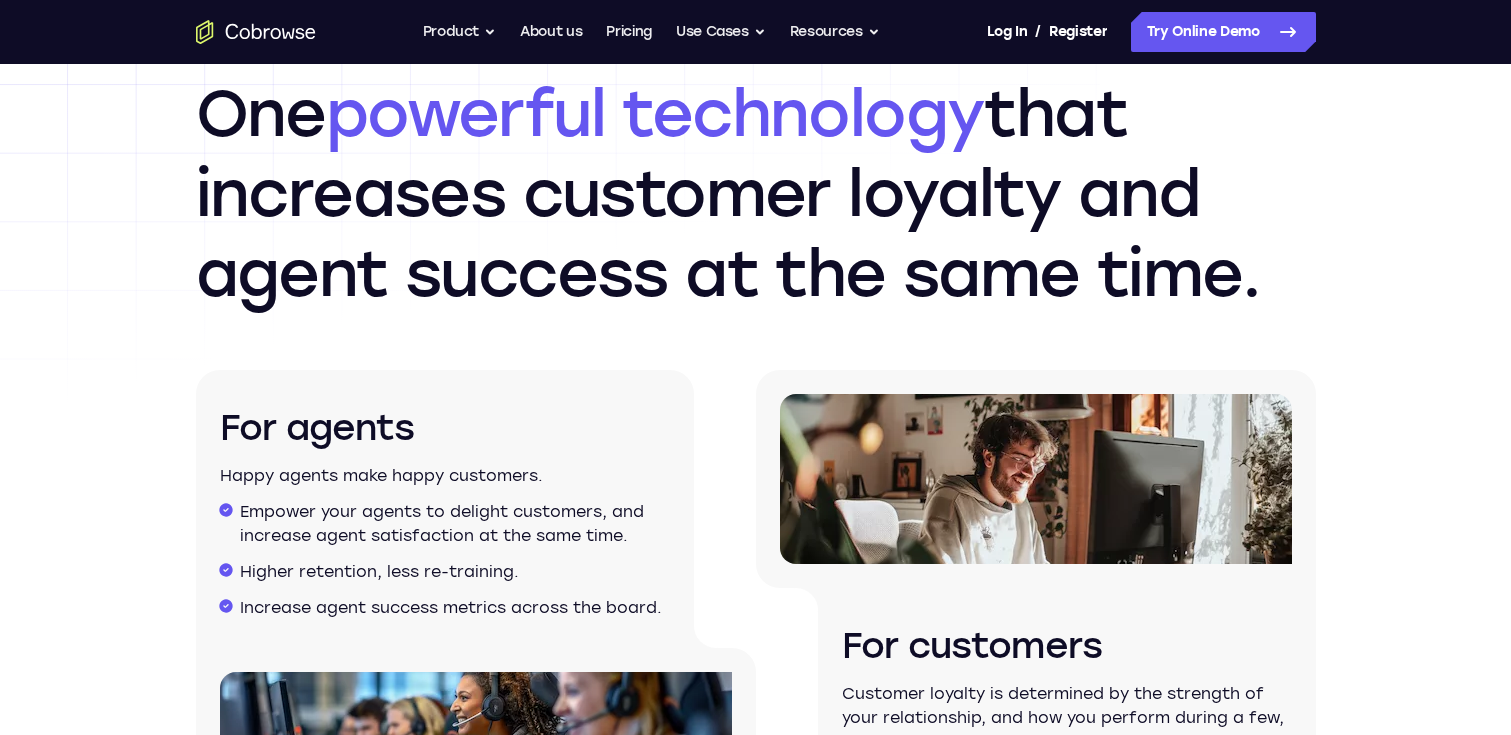 scroll, scrollTop: 3013, scrollLeft: 0, axis: vertical 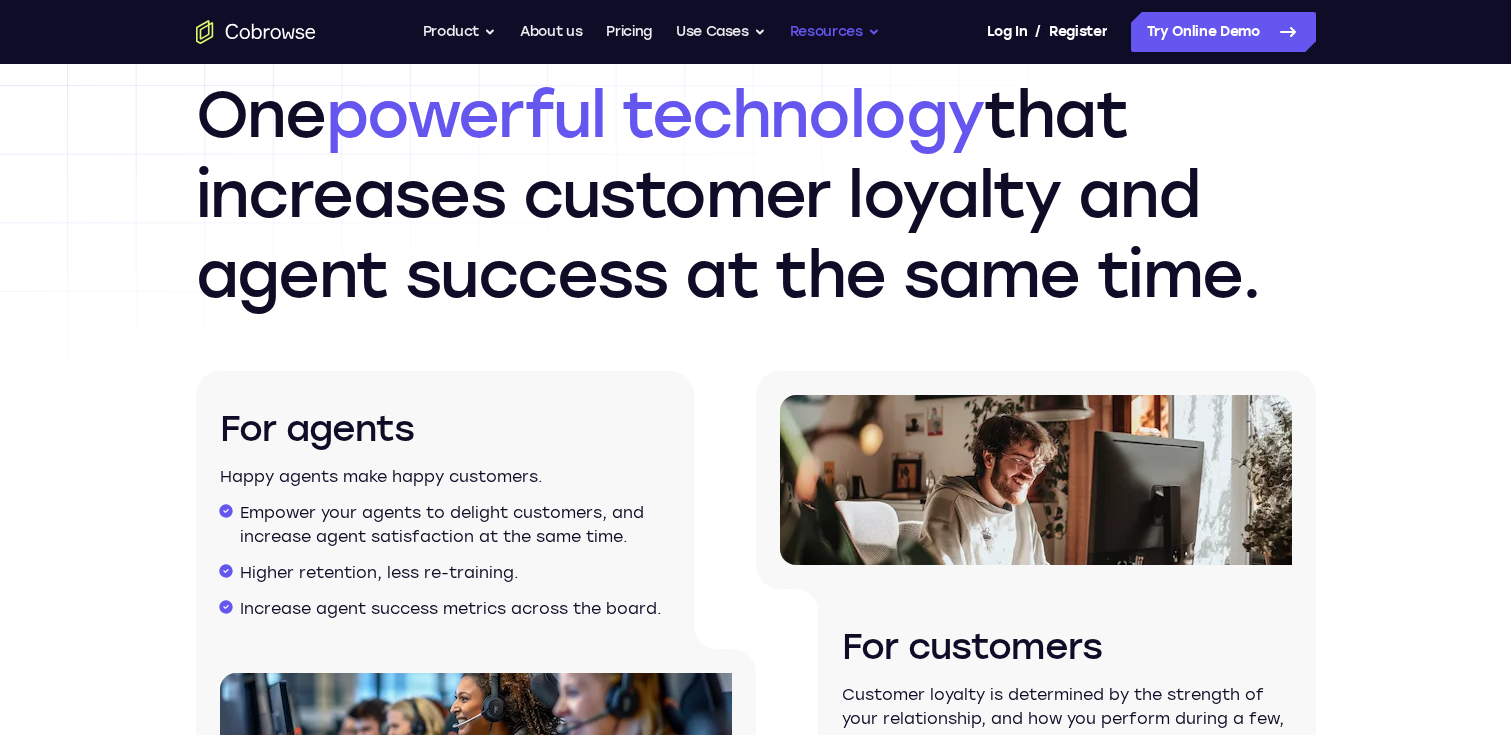 click on "Resources" at bounding box center (835, 32) 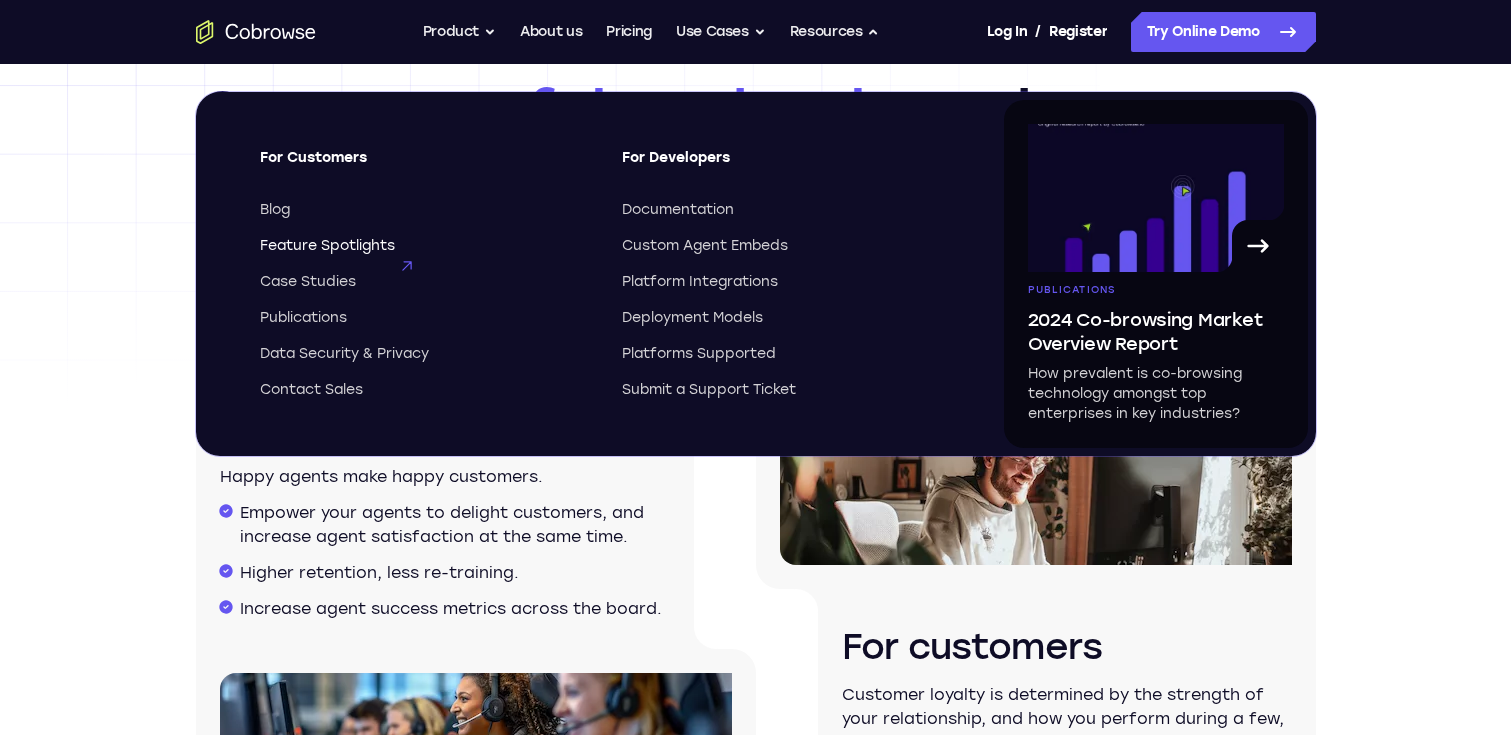 type 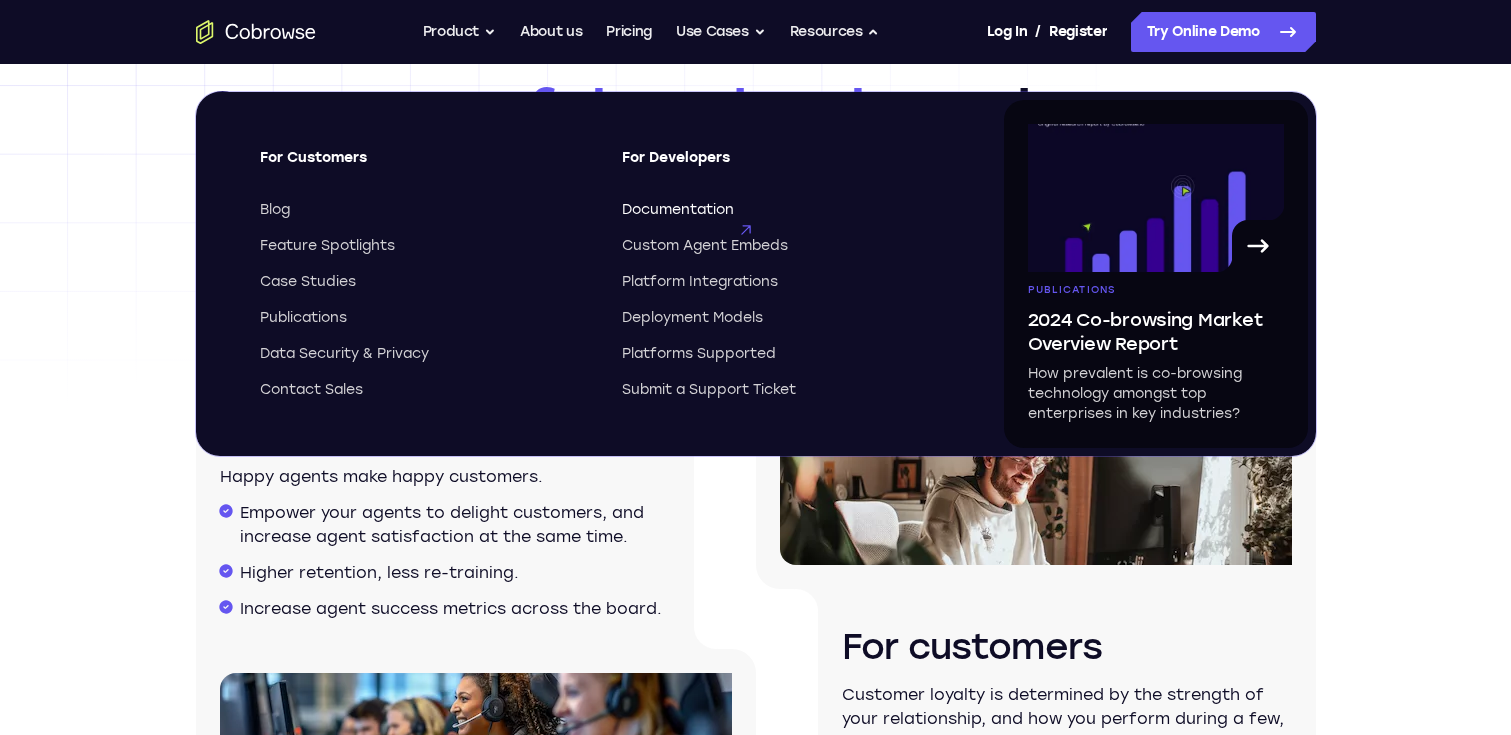 click on "Documentation" at bounding box center (678, 210) 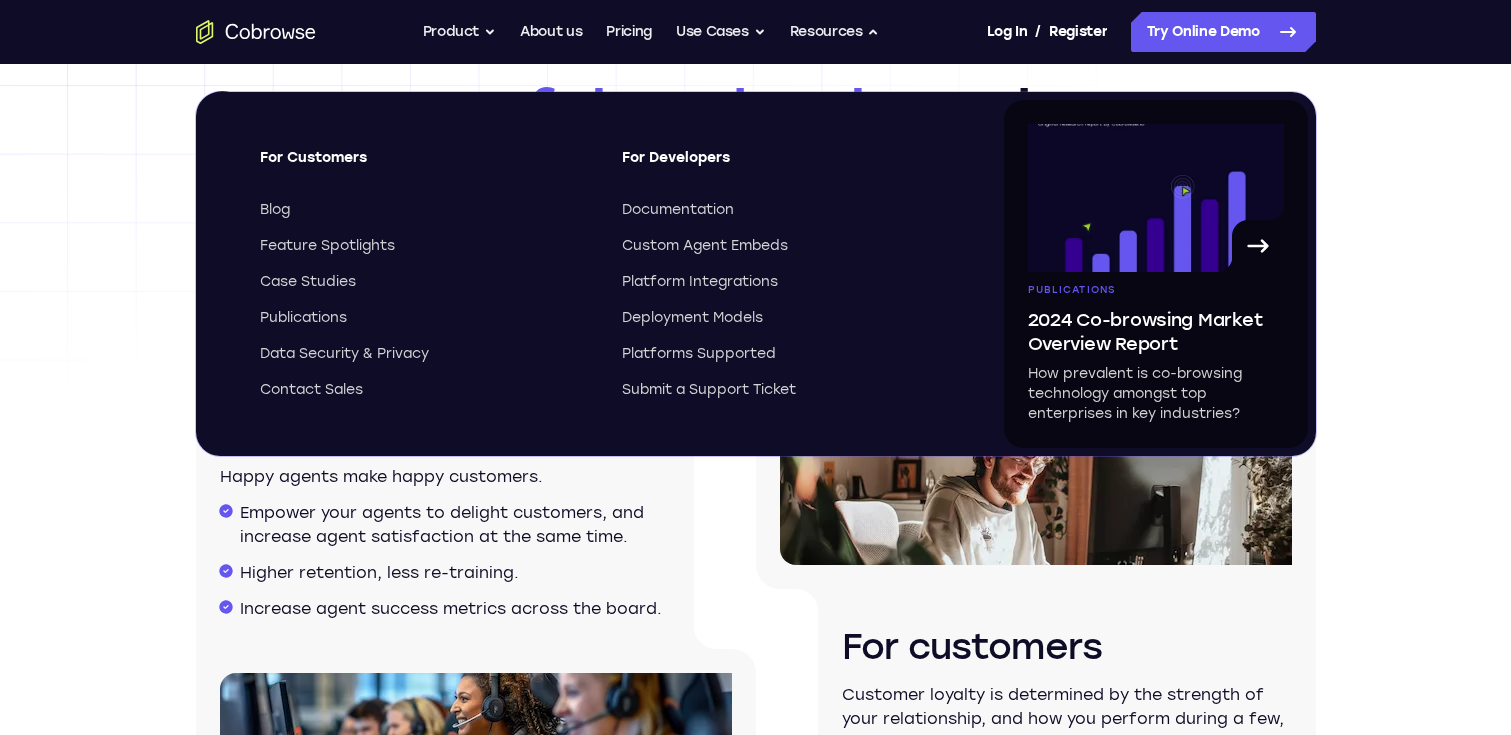 click on "One  powerful technology  that increases customer loyalty and agent success at the same time.                         For agents   Happy agents make happy customers.     Empower your agents to delight customers, and increase agent satisfaction at the same time.   Higher retention, less re-training.   Increase agent success metrics across the board.                                   For customers   Customer loyalty is determined by the strength of your relationship, and how you perform during a few, critical moments.     Higher customer satisfaction.   Stronger loyalty and advocacy.                                           26               %        decrease in handle time                        90               %        customer satisfaction                          15               %        higher resolution rate                            92               %        agent satisfaction" at bounding box center (755, 599) 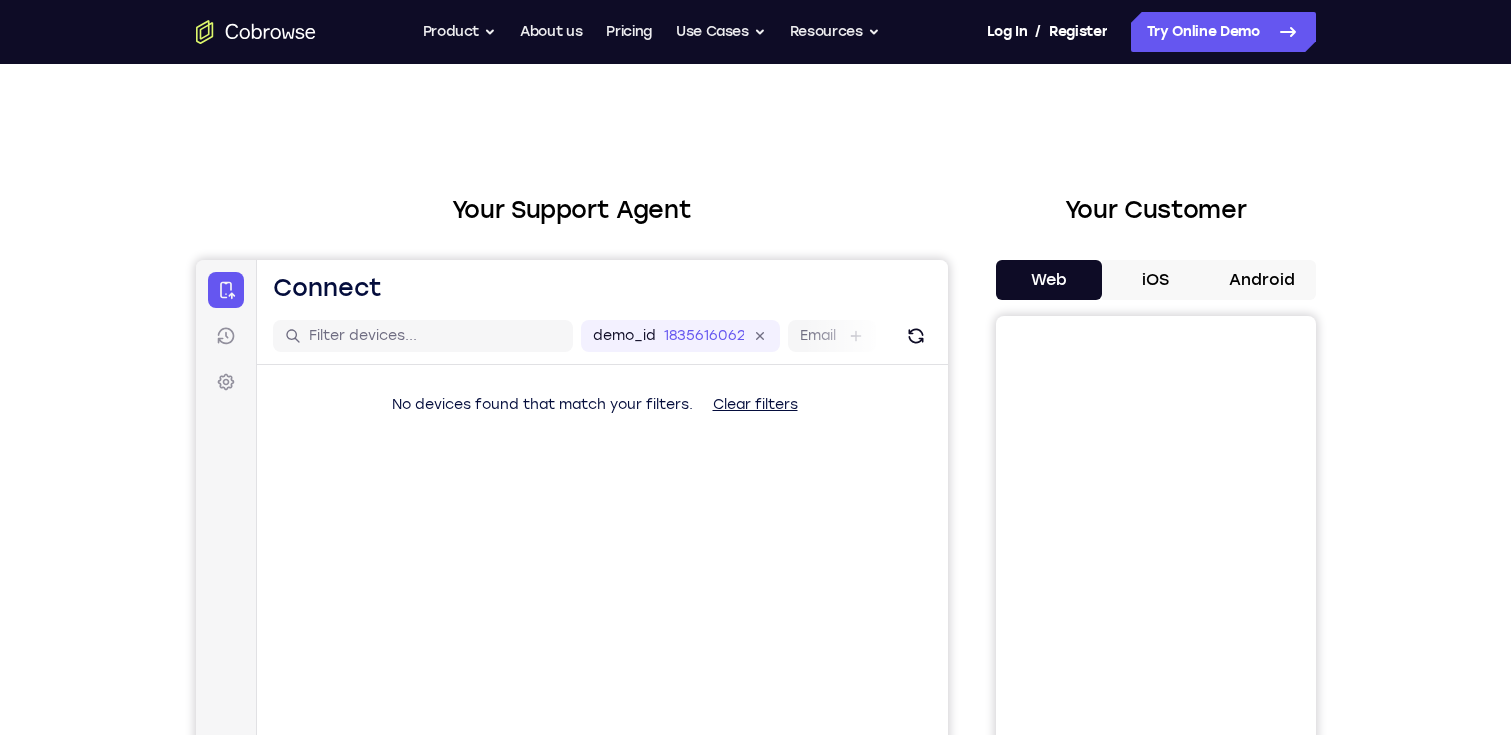 scroll, scrollTop: 0, scrollLeft: 0, axis: both 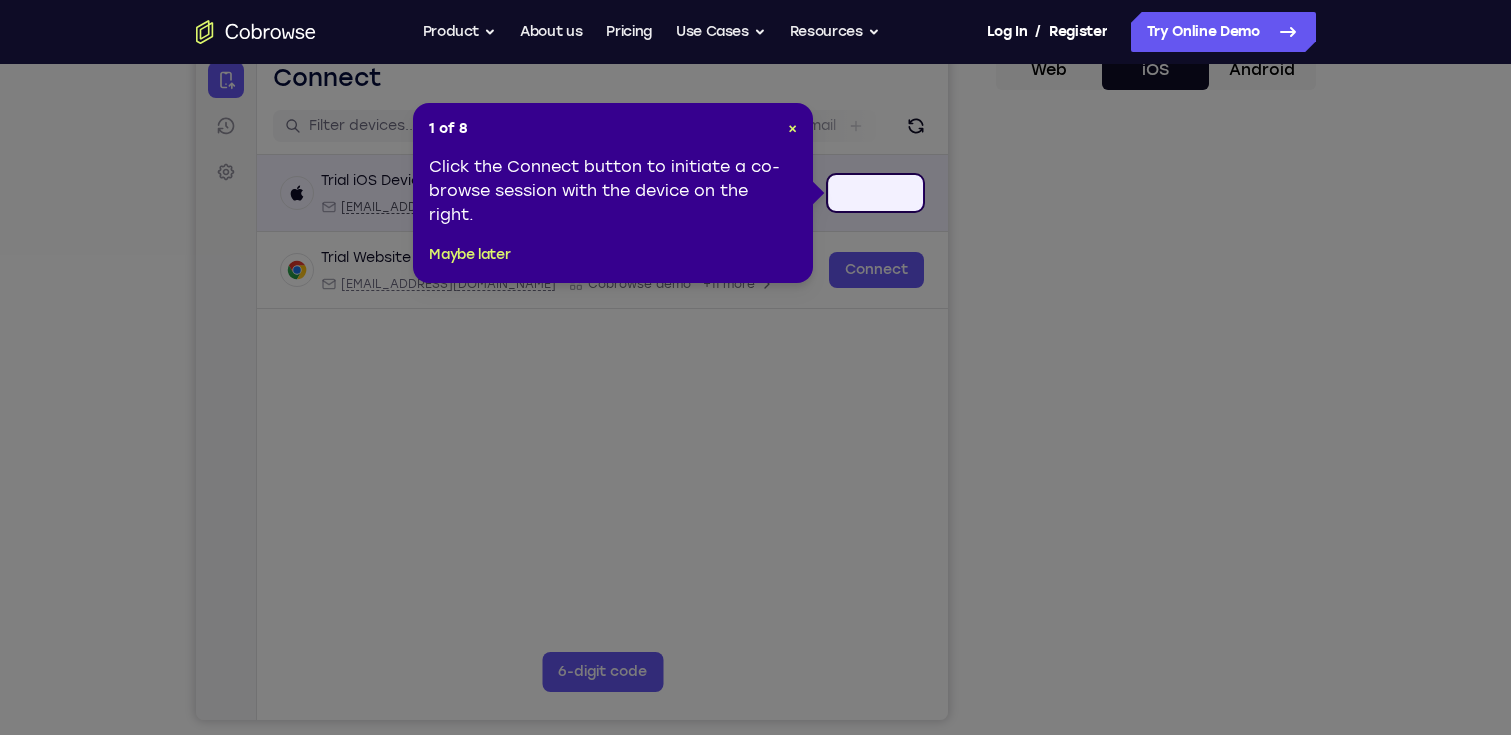 click on "Trial iOS Device spin2 Loading ios@example.com Cobrowse +14 more" at bounding box center [601, 193] 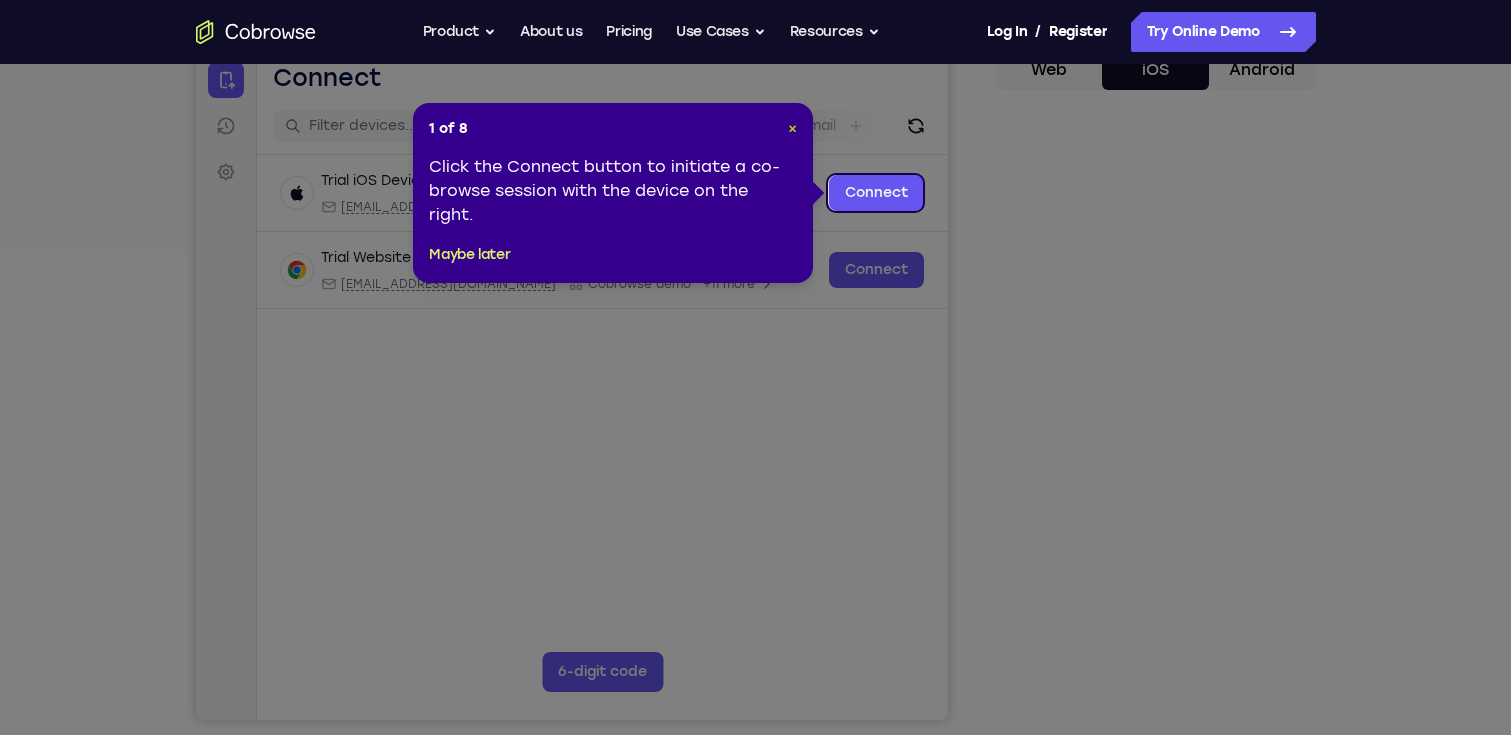 click on "×" at bounding box center [792, 128] 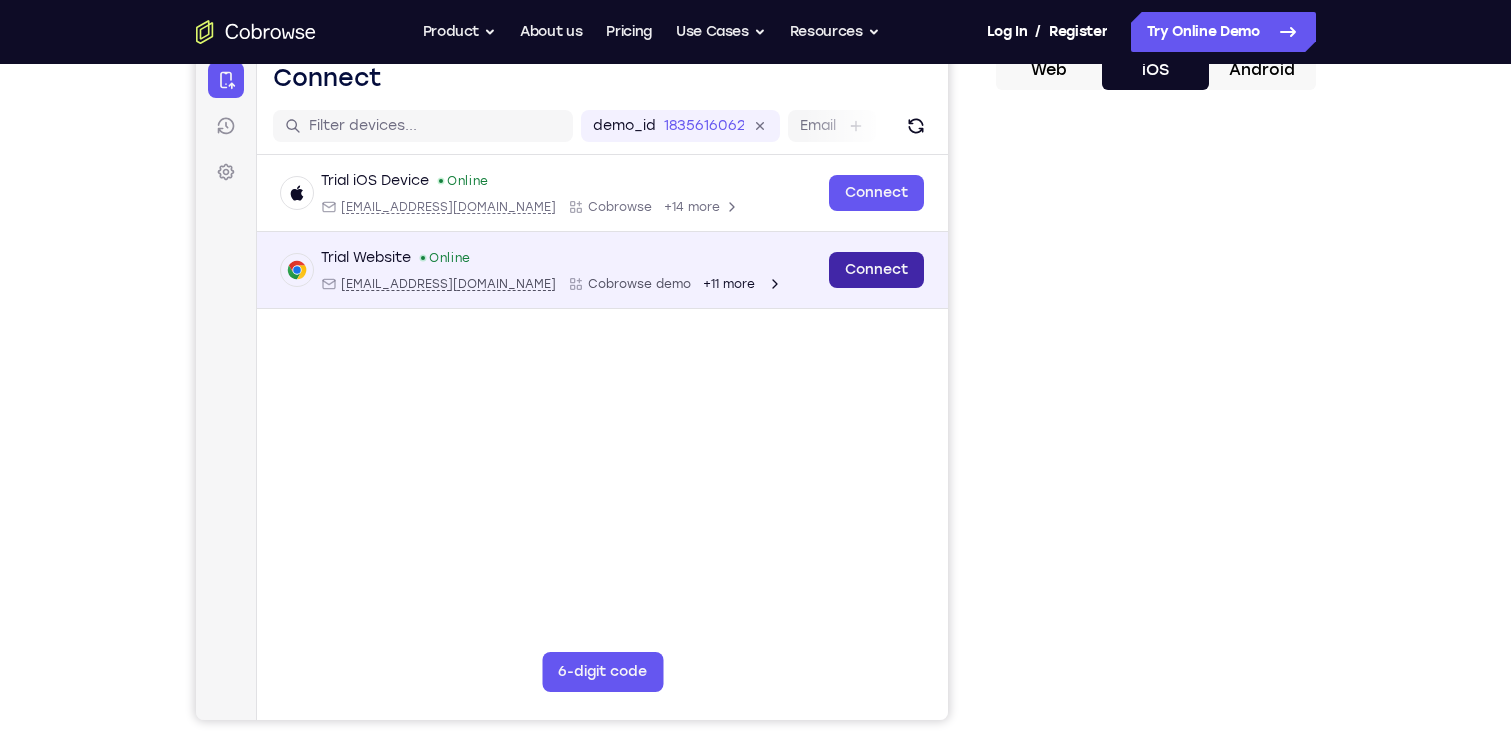click on "Connect" at bounding box center (875, 270) 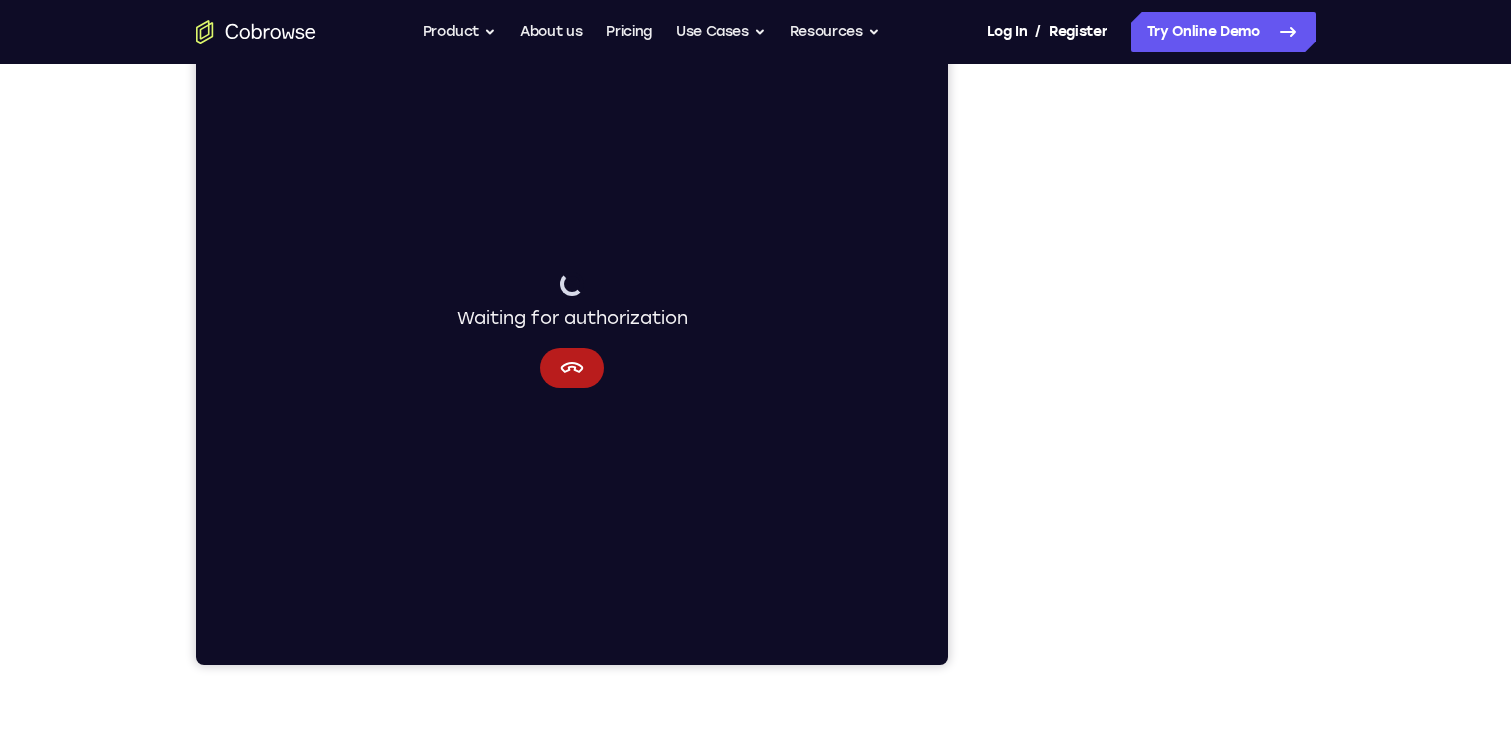 scroll, scrollTop: 240, scrollLeft: 0, axis: vertical 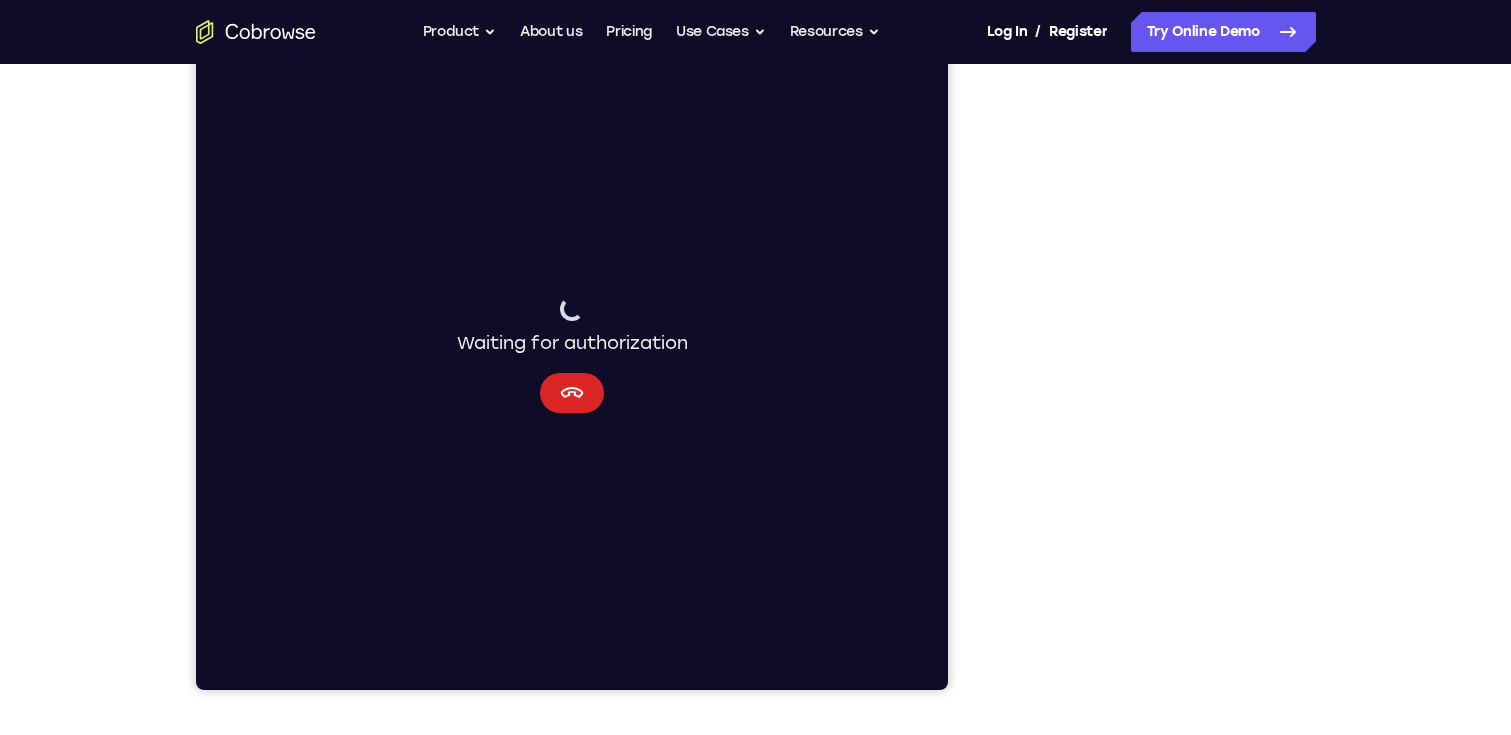 click 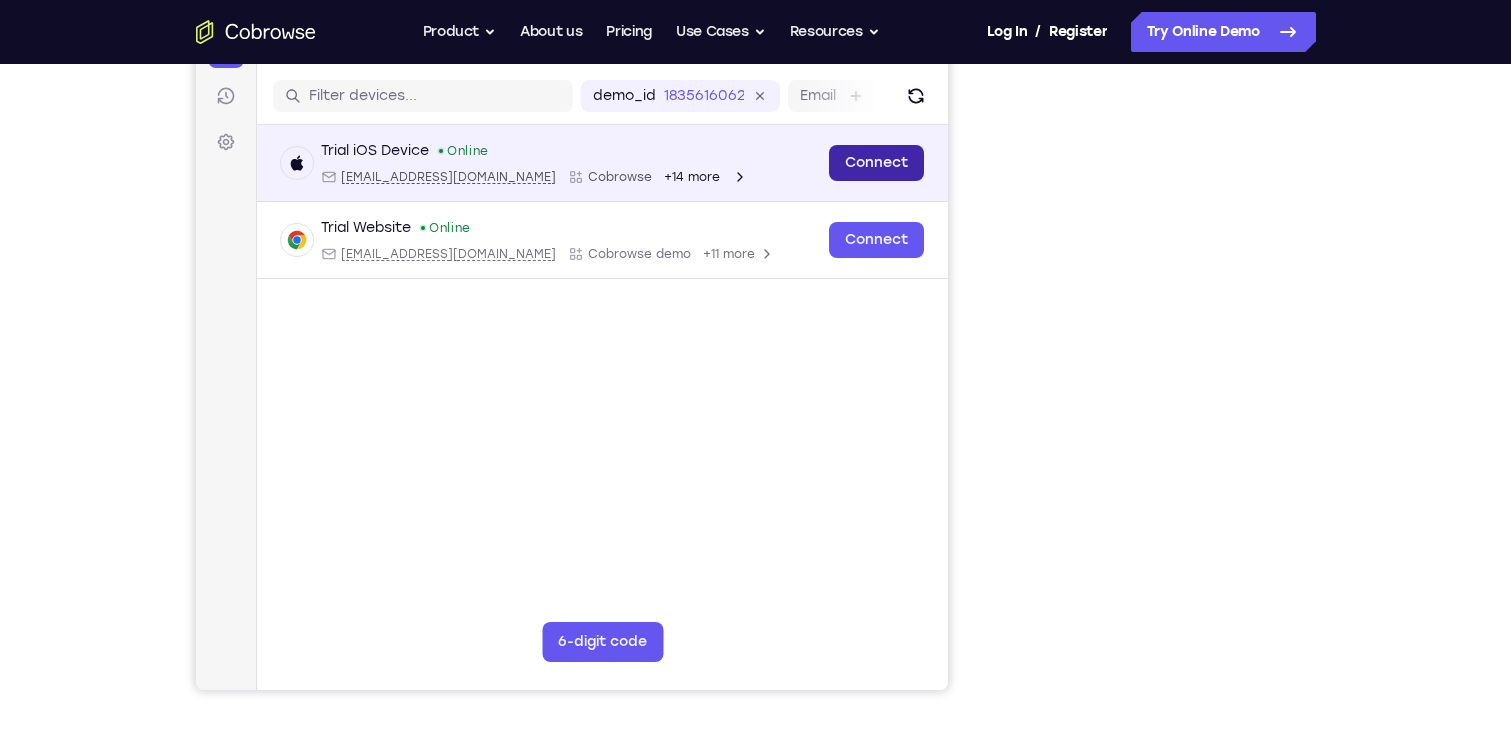 click on "Connect" at bounding box center (875, 163) 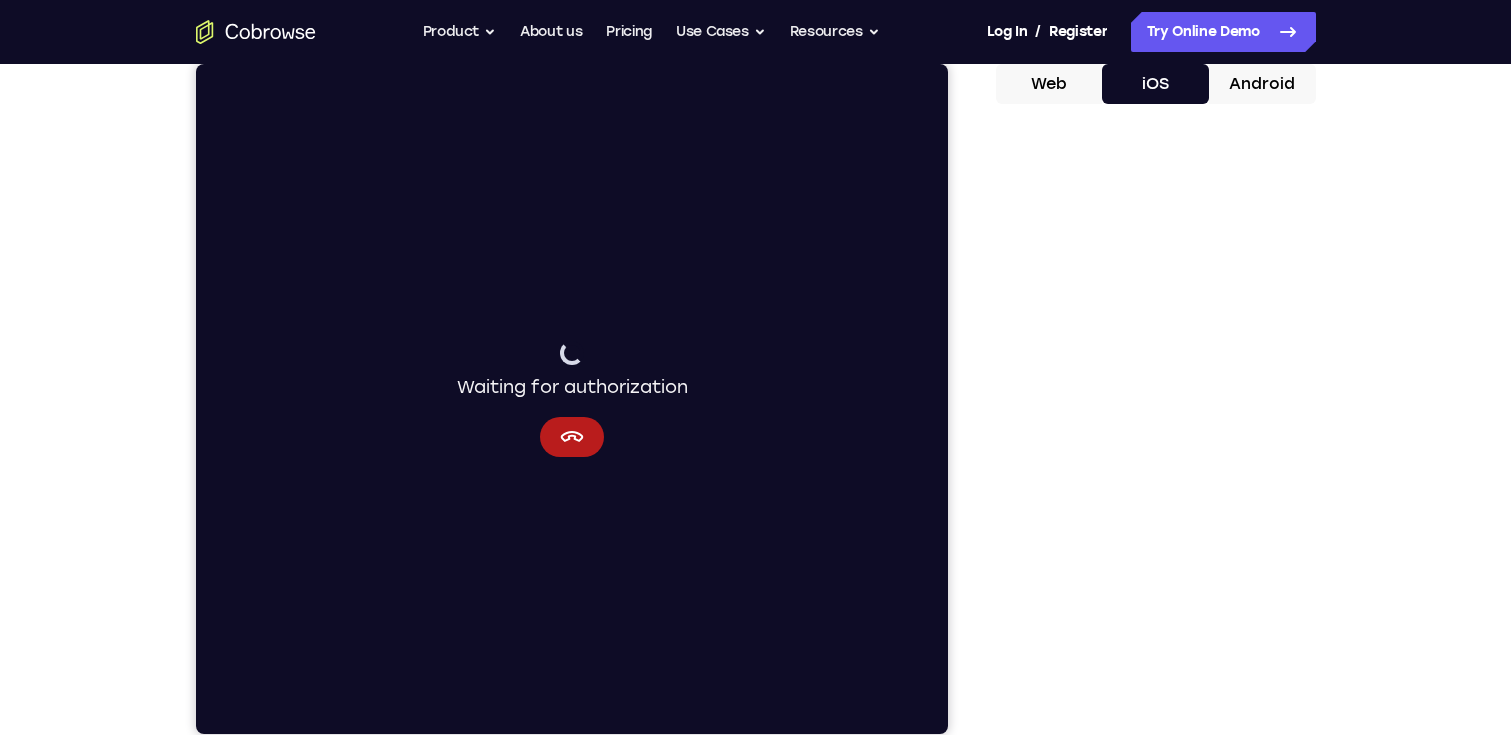 scroll, scrollTop: 186, scrollLeft: 0, axis: vertical 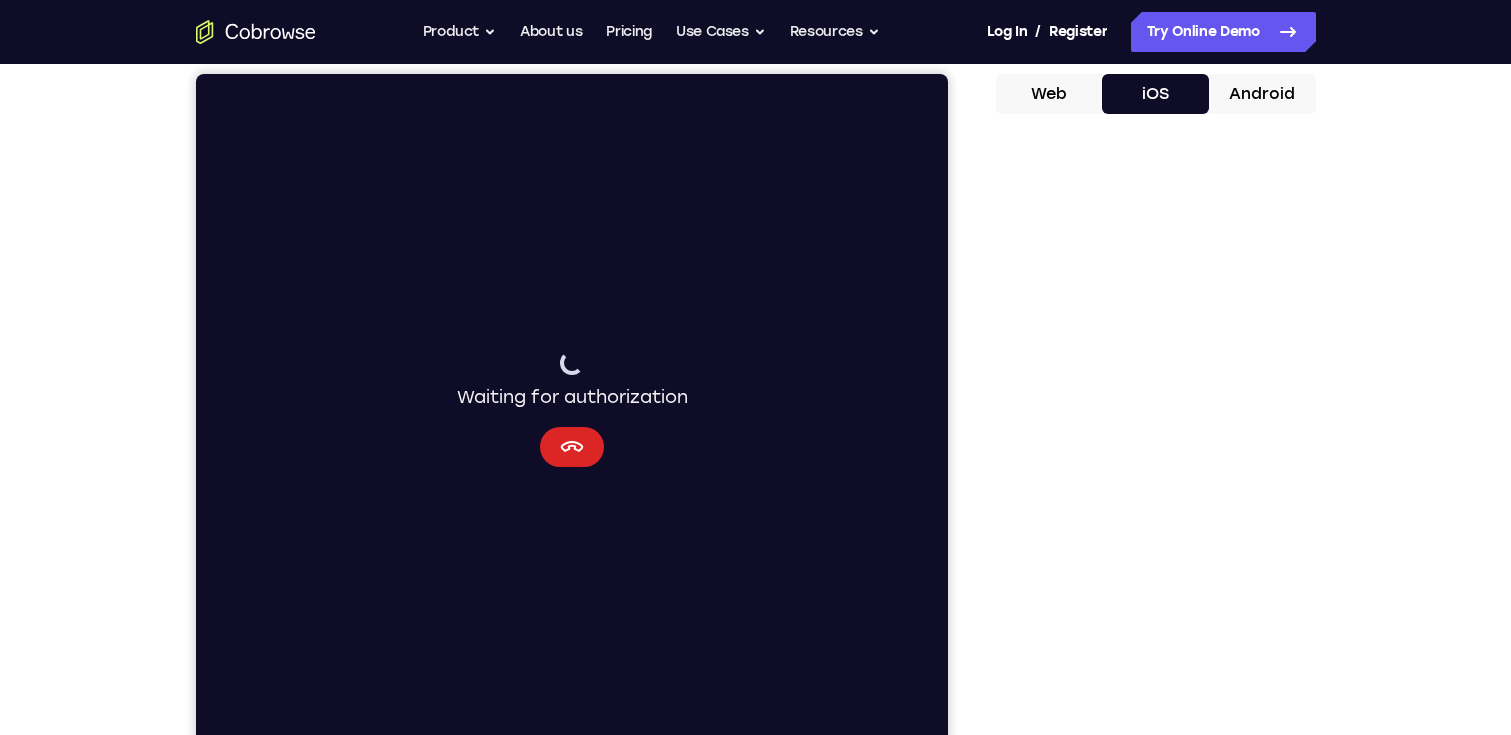 click 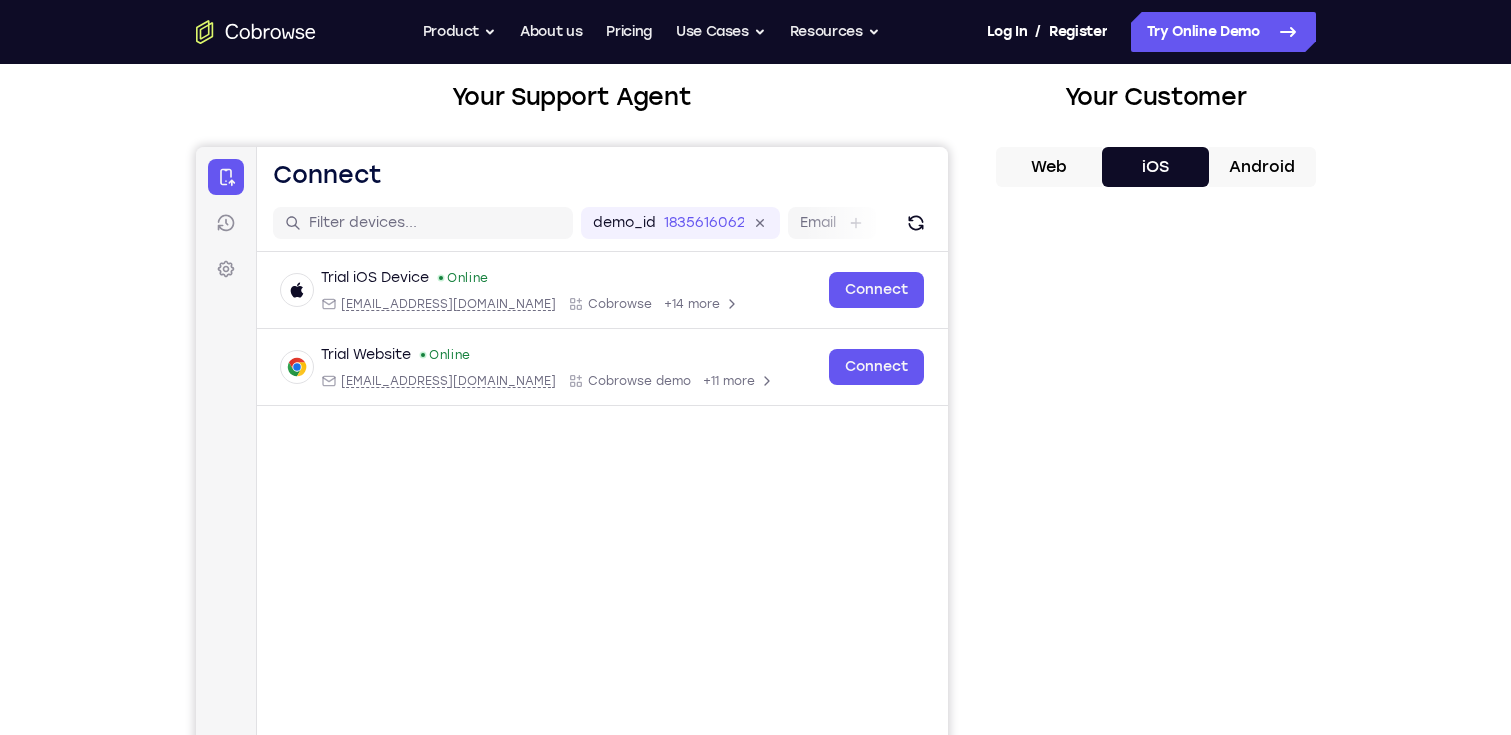 scroll, scrollTop: 0, scrollLeft: 0, axis: both 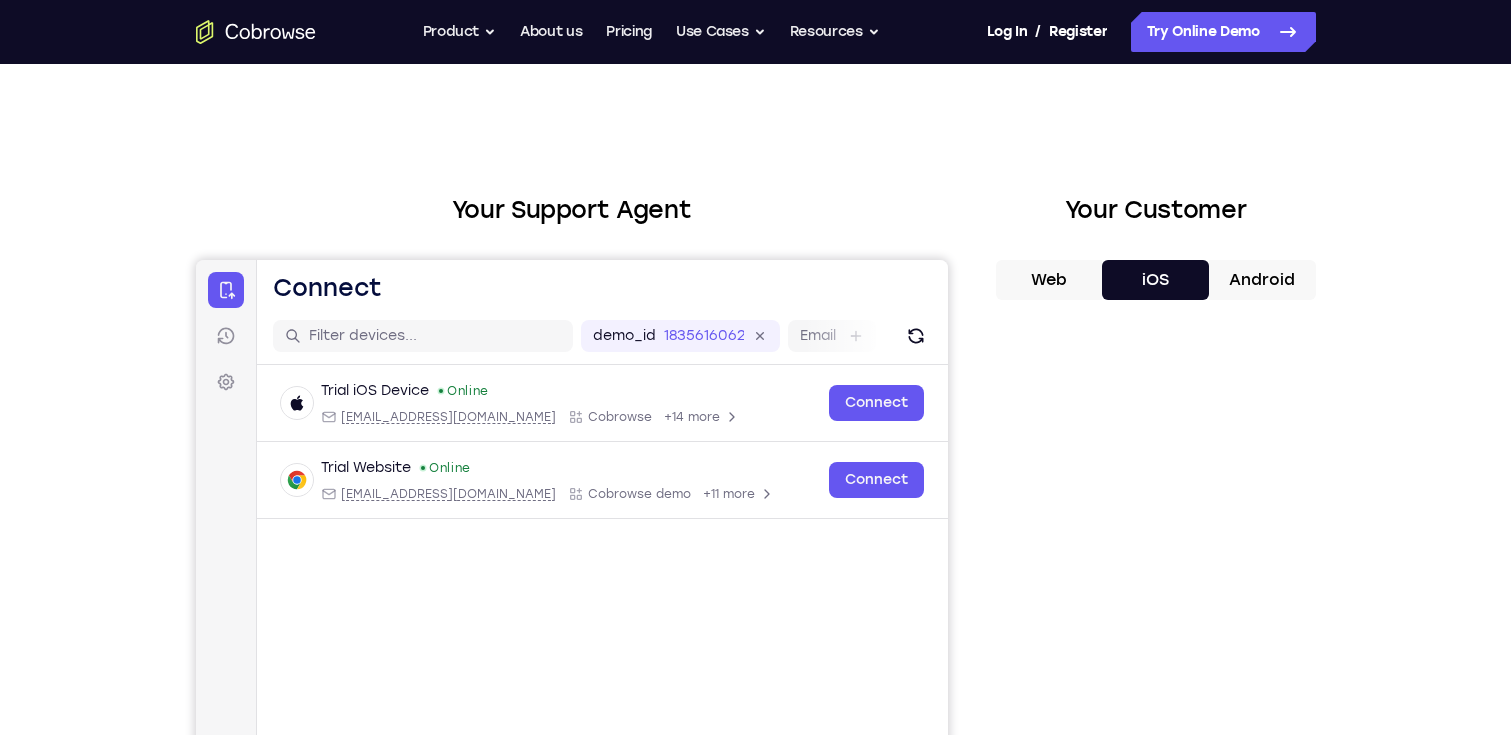 click on "Web" at bounding box center (1049, 280) 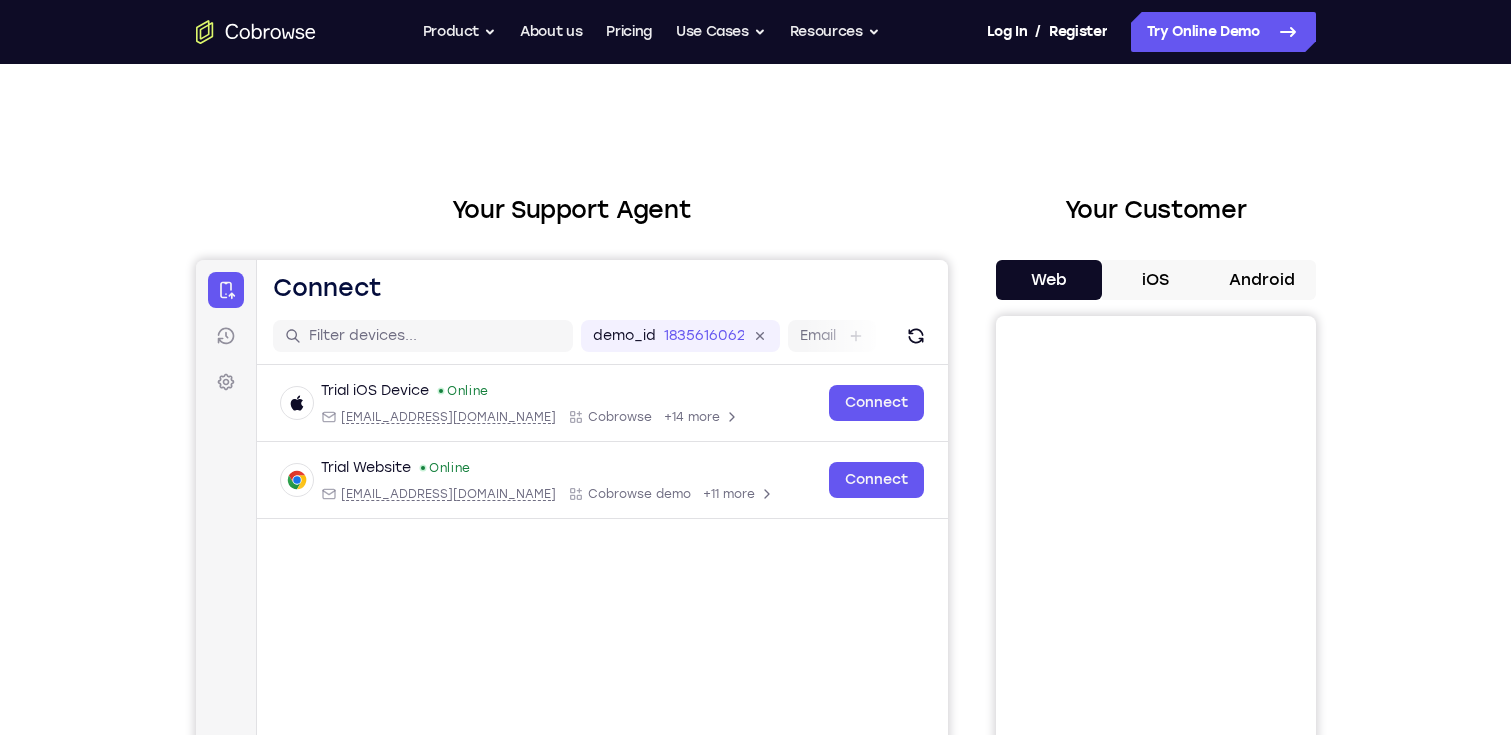 click on "iOS" at bounding box center [1155, 280] 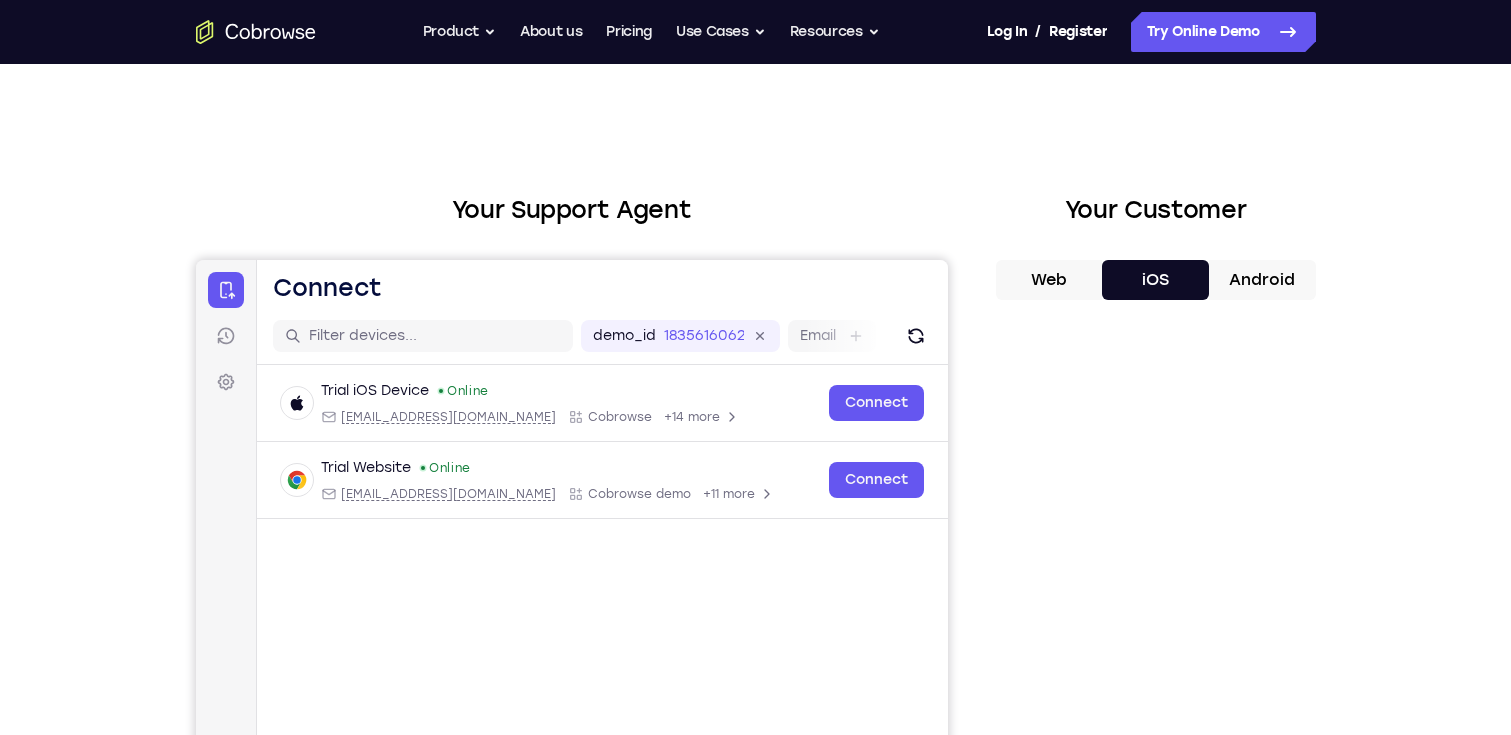 click on "Android" at bounding box center [1262, 280] 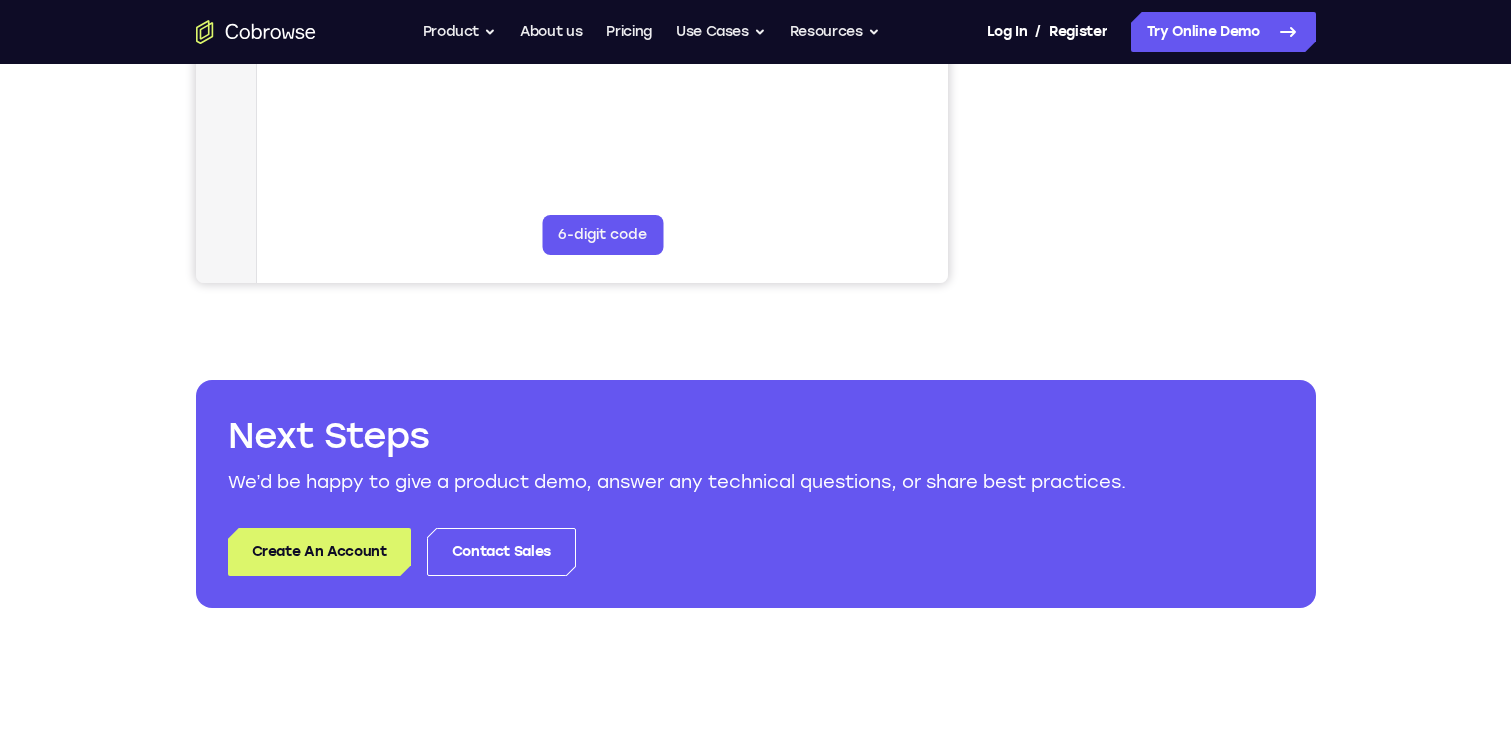 scroll, scrollTop: 650, scrollLeft: 0, axis: vertical 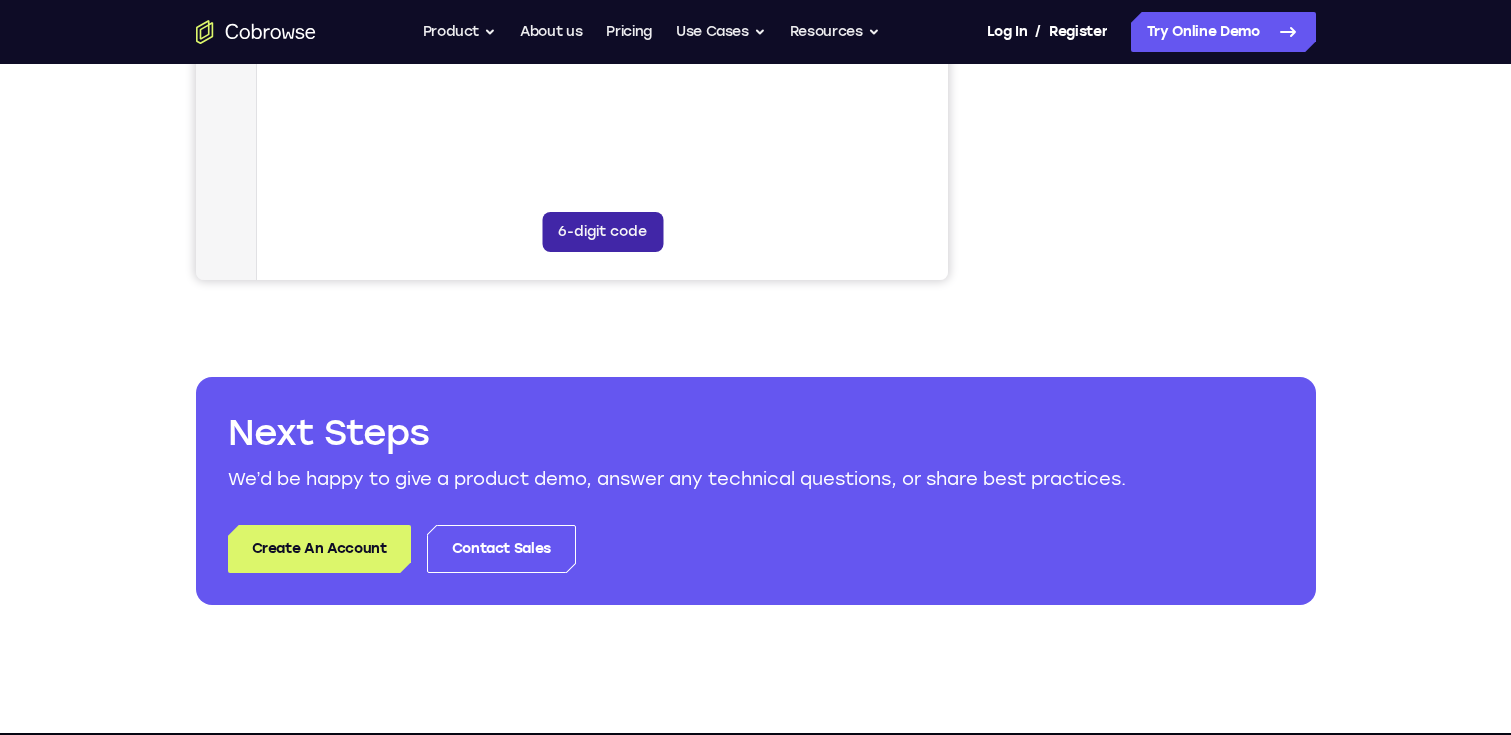 click on "6-digit code" at bounding box center (601, 232) 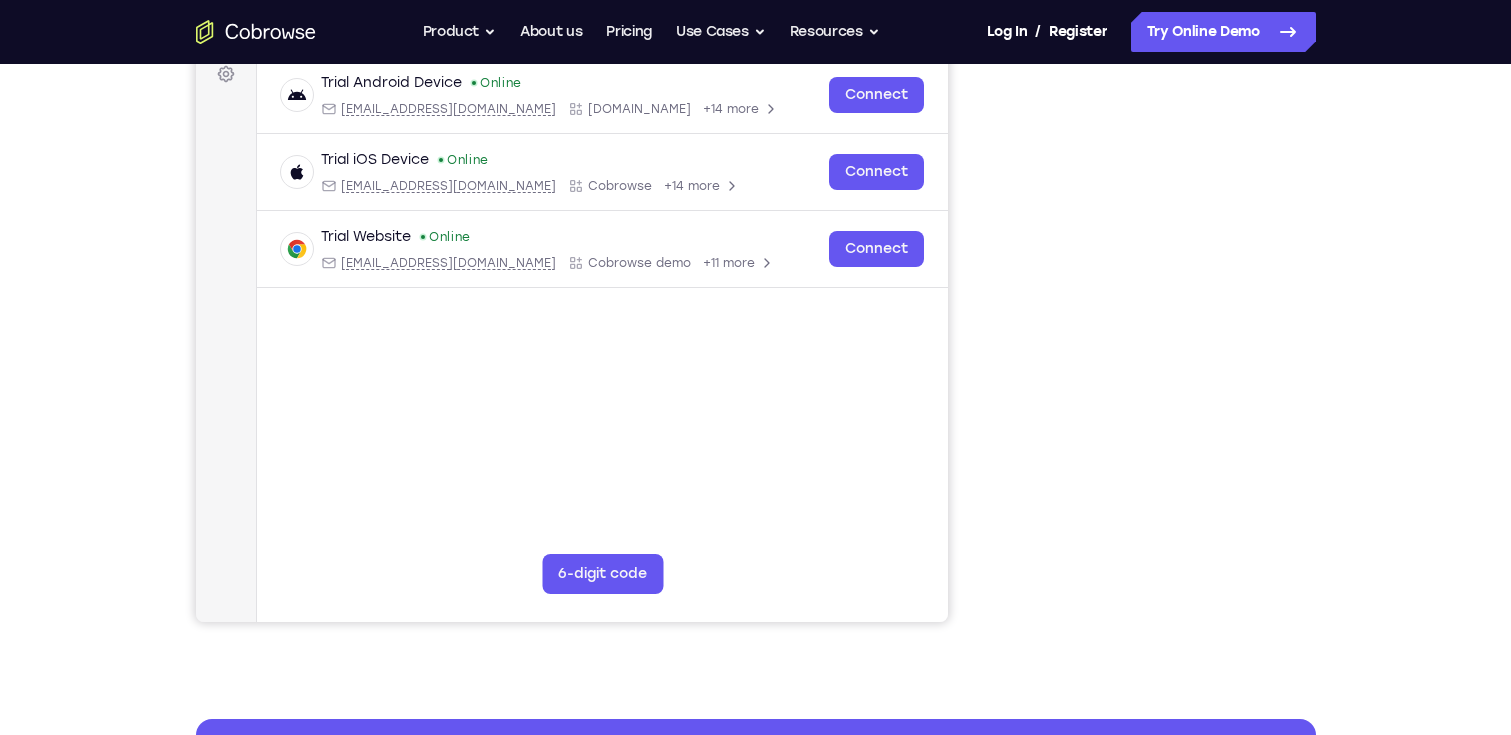 scroll, scrollTop: 316, scrollLeft: 0, axis: vertical 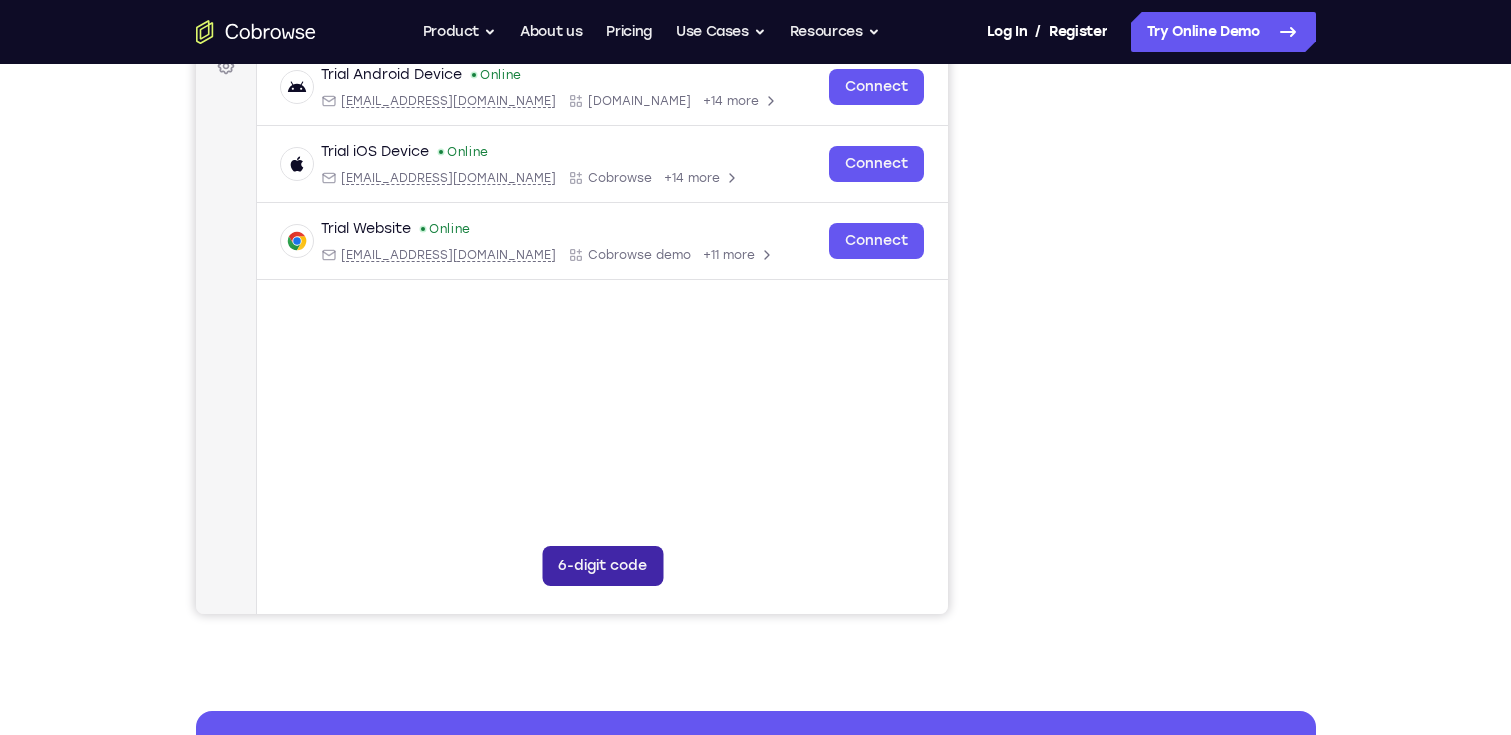 click on "6-digit code" at bounding box center [601, 566] 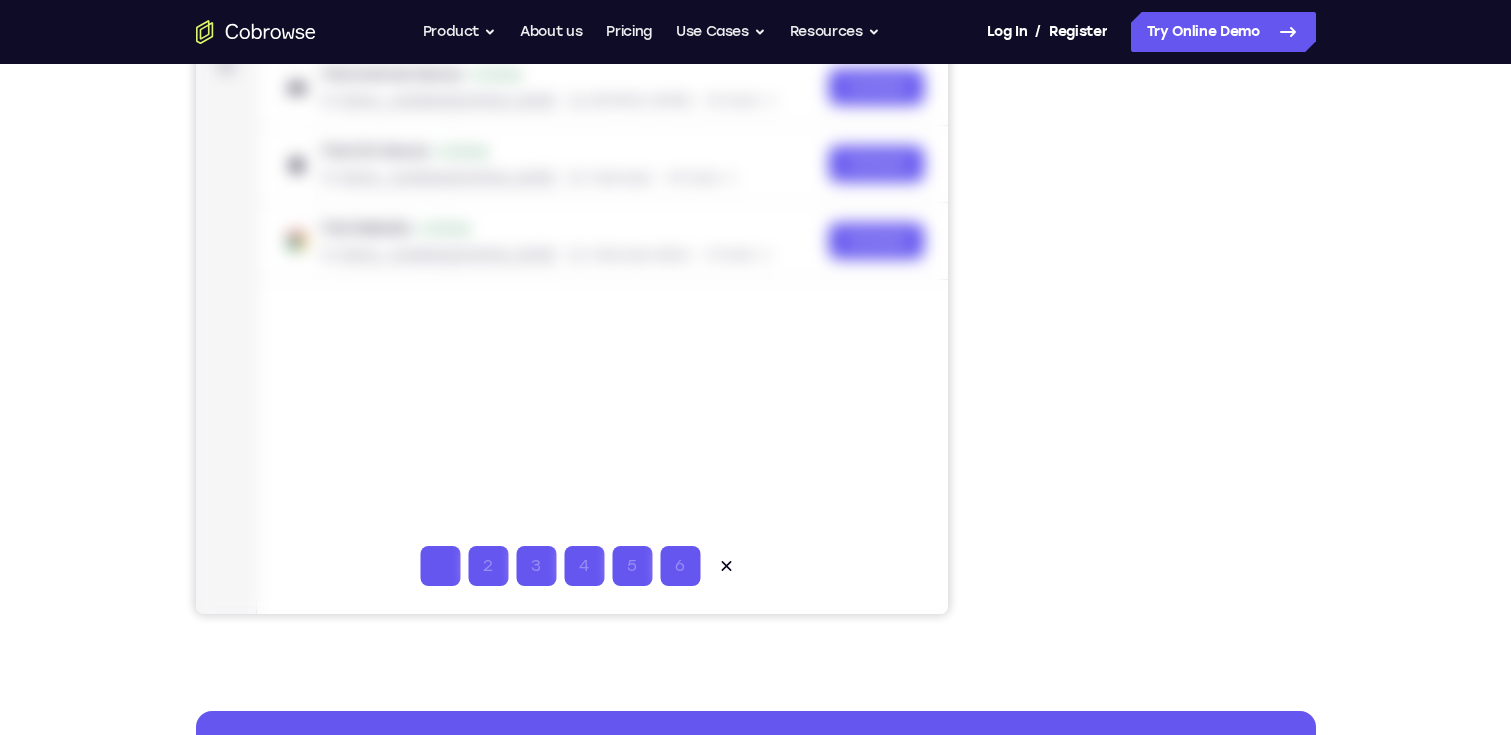 type 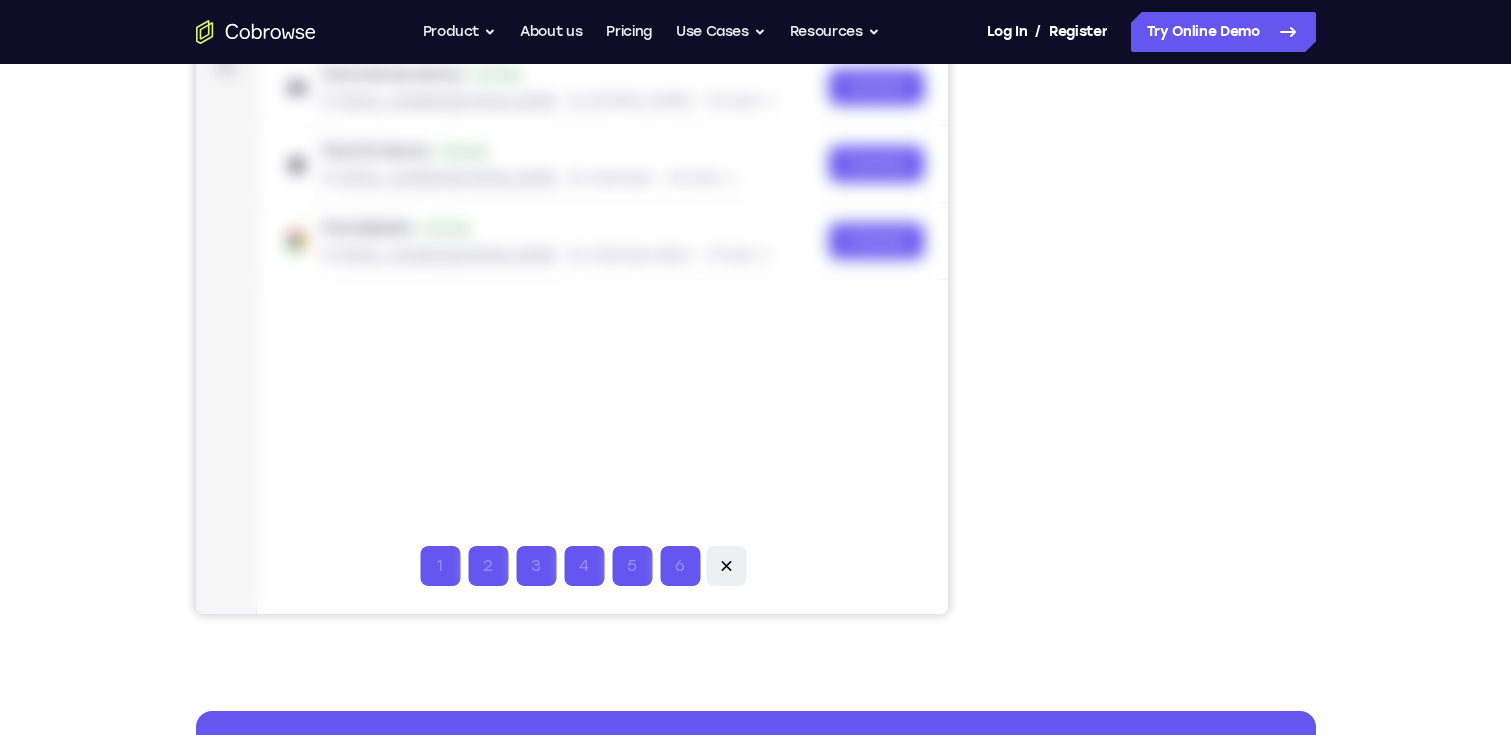 click 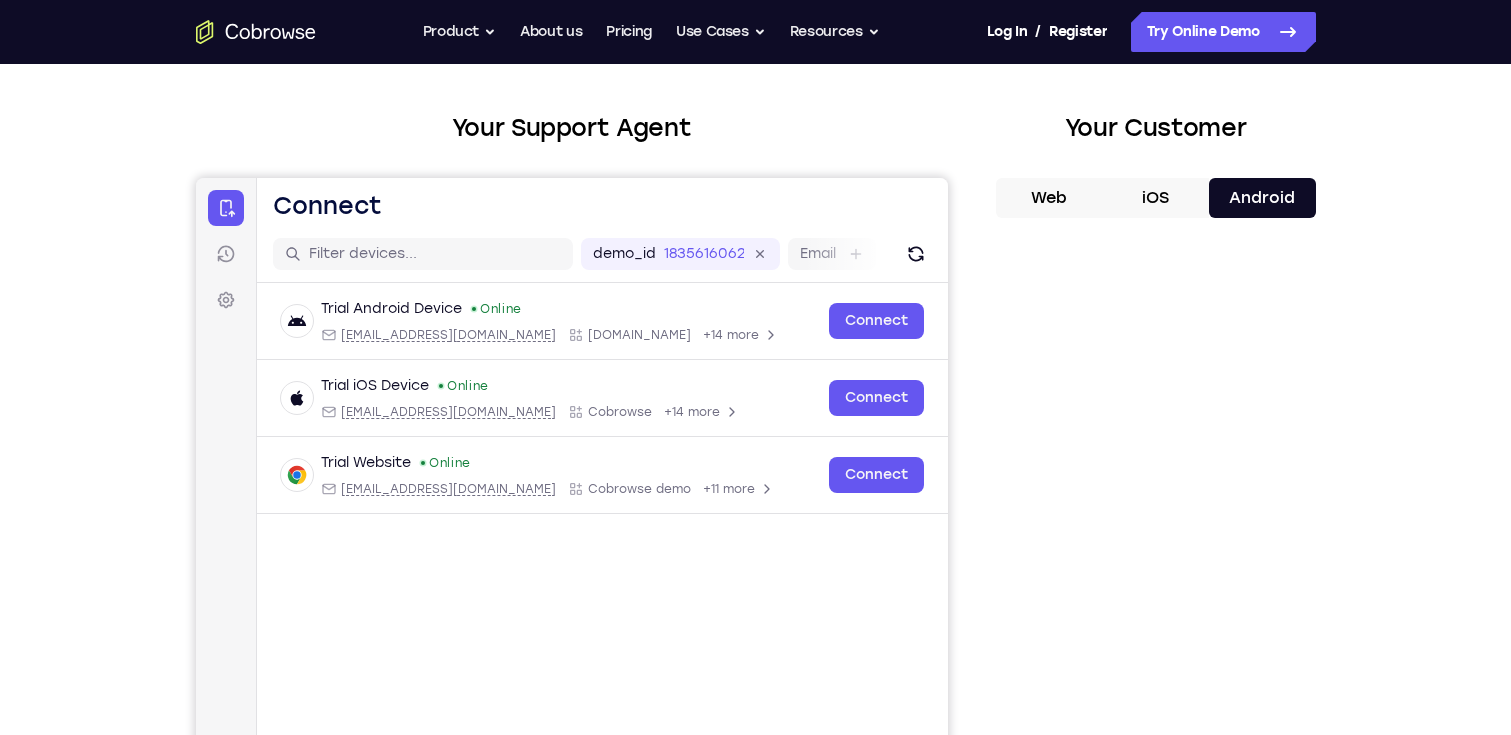 scroll, scrollTop: 0, scrollLeft: 0, axis: both 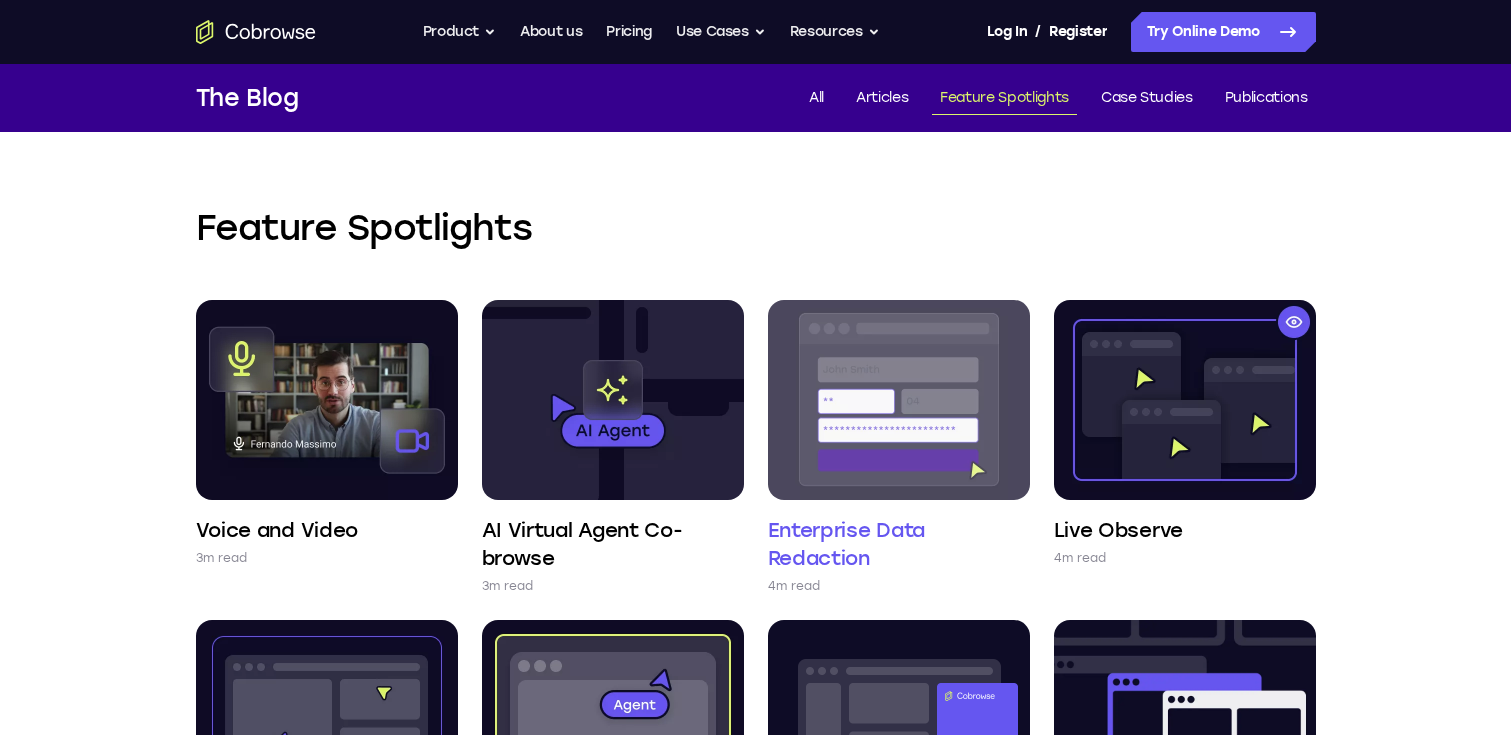 click on "Enterprise Data Redaction" at bounding box center (899, 544) 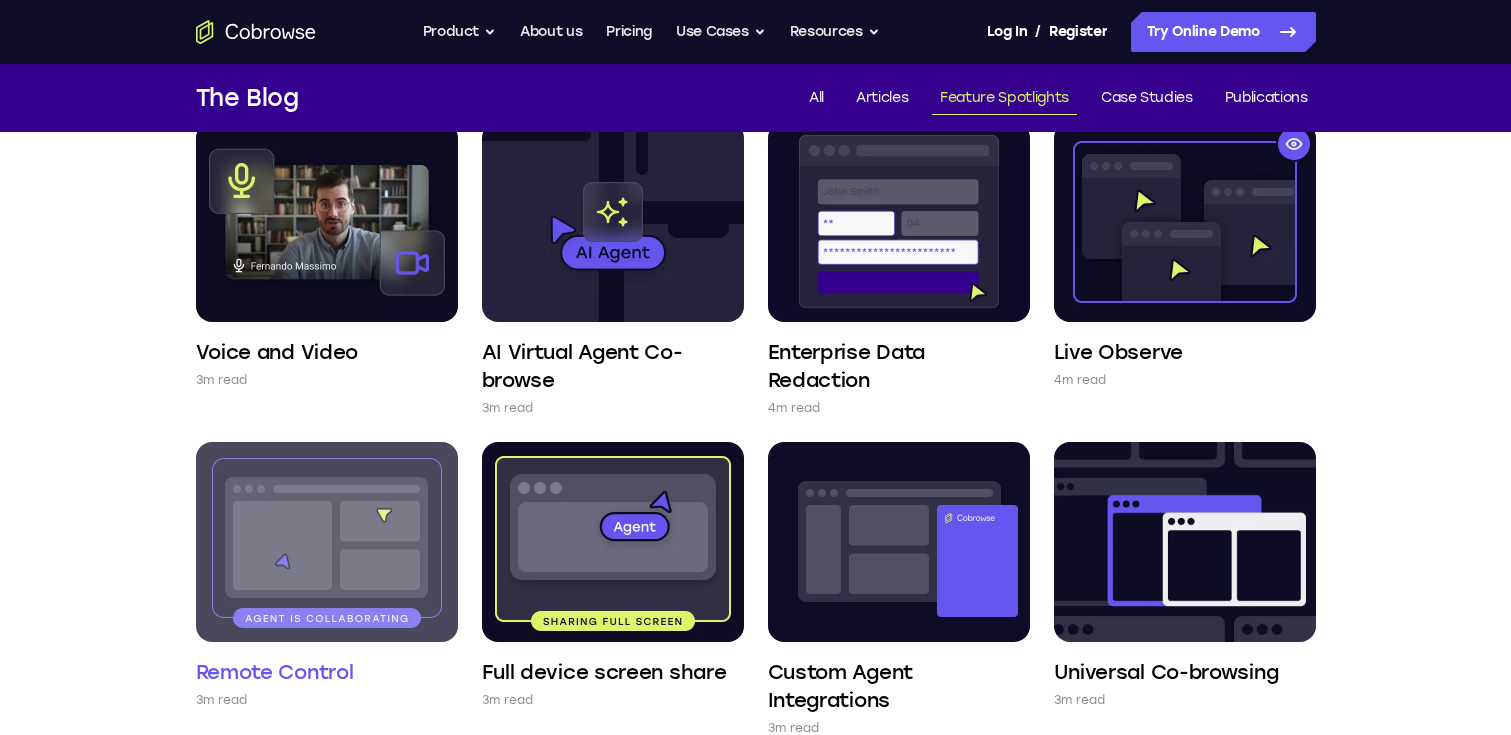 scroll, scrollTop: 0, scrollLeft: 0, axis: both 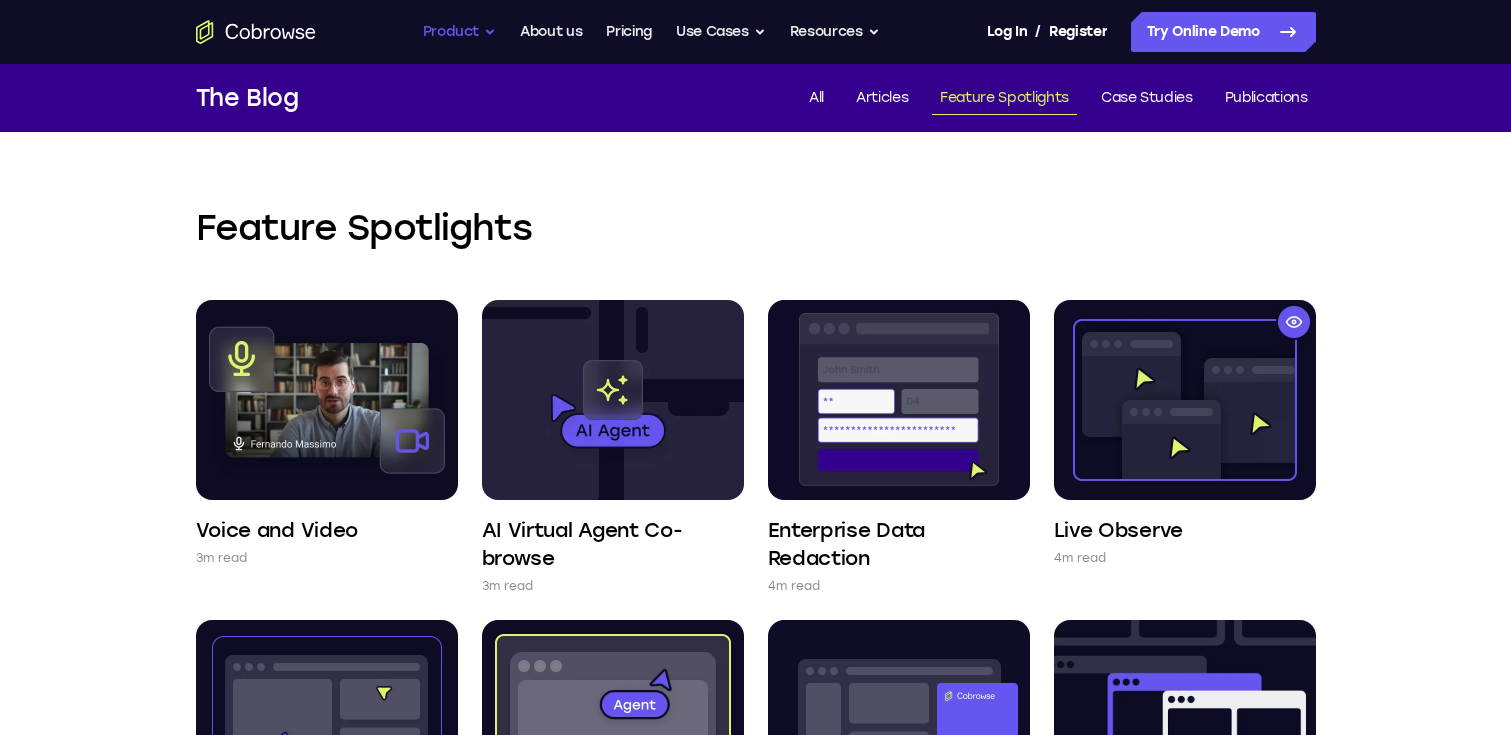 click on "Product" at bounding box center [460, 32] 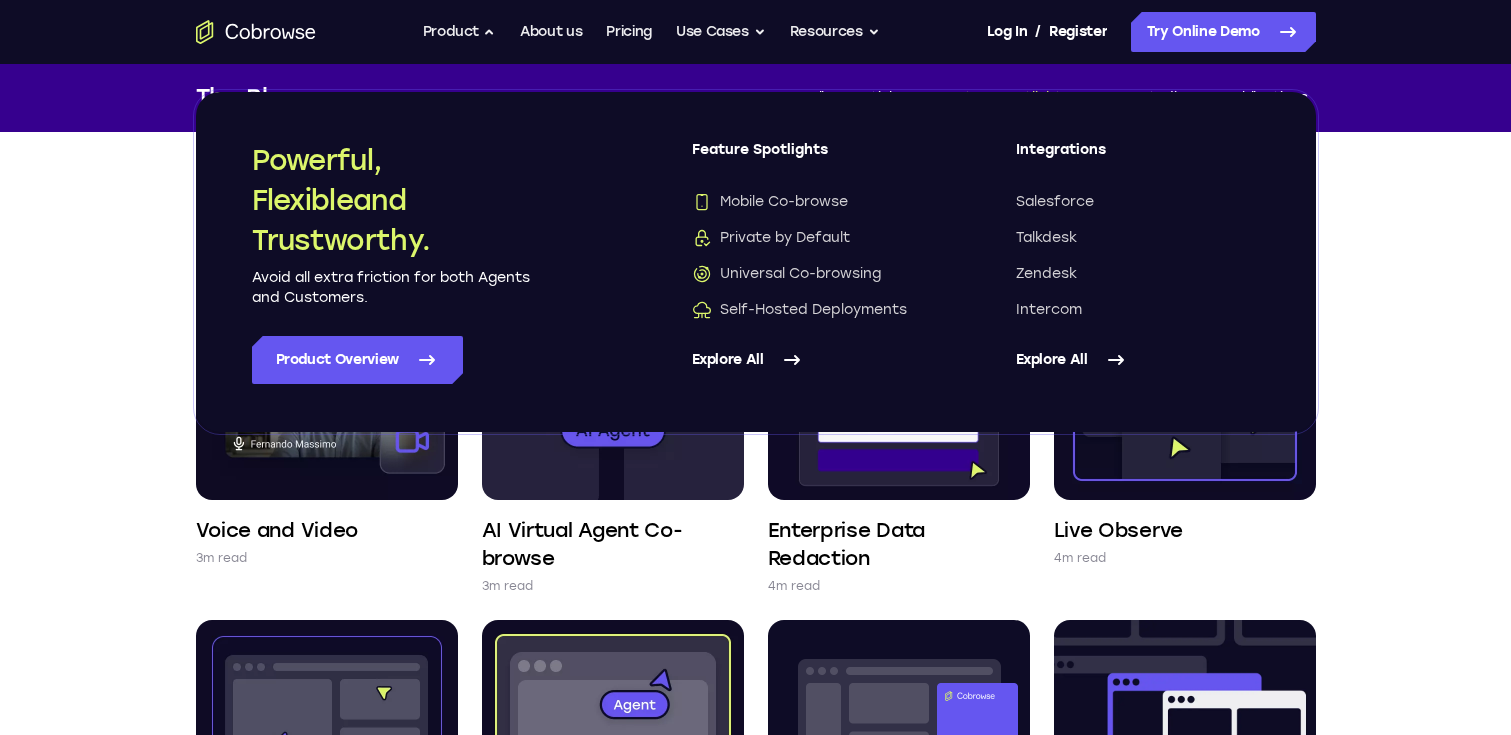 click on "Feature Spotlights             Voice and Video     3m read               AI Virtual Agent Co-browse     3m read               Enterprise Data Redaction     4m read               Live Observe     4m read               Remote Control     3m read               Full device screen share     3m read               Custom Agent Integrations     3m read               Universal Co-browsing     3m read               Session Replay     3m read               Session Initiation     3m read               Self-Hosted Deployments     3m read               Private by Default     3m read               PDF Co-browsing     3m read               Mobile Co-browse     4m read               Mobile Camera Share     3m read               Agent Present Mode     4m read" at bounding box center (755, 866) 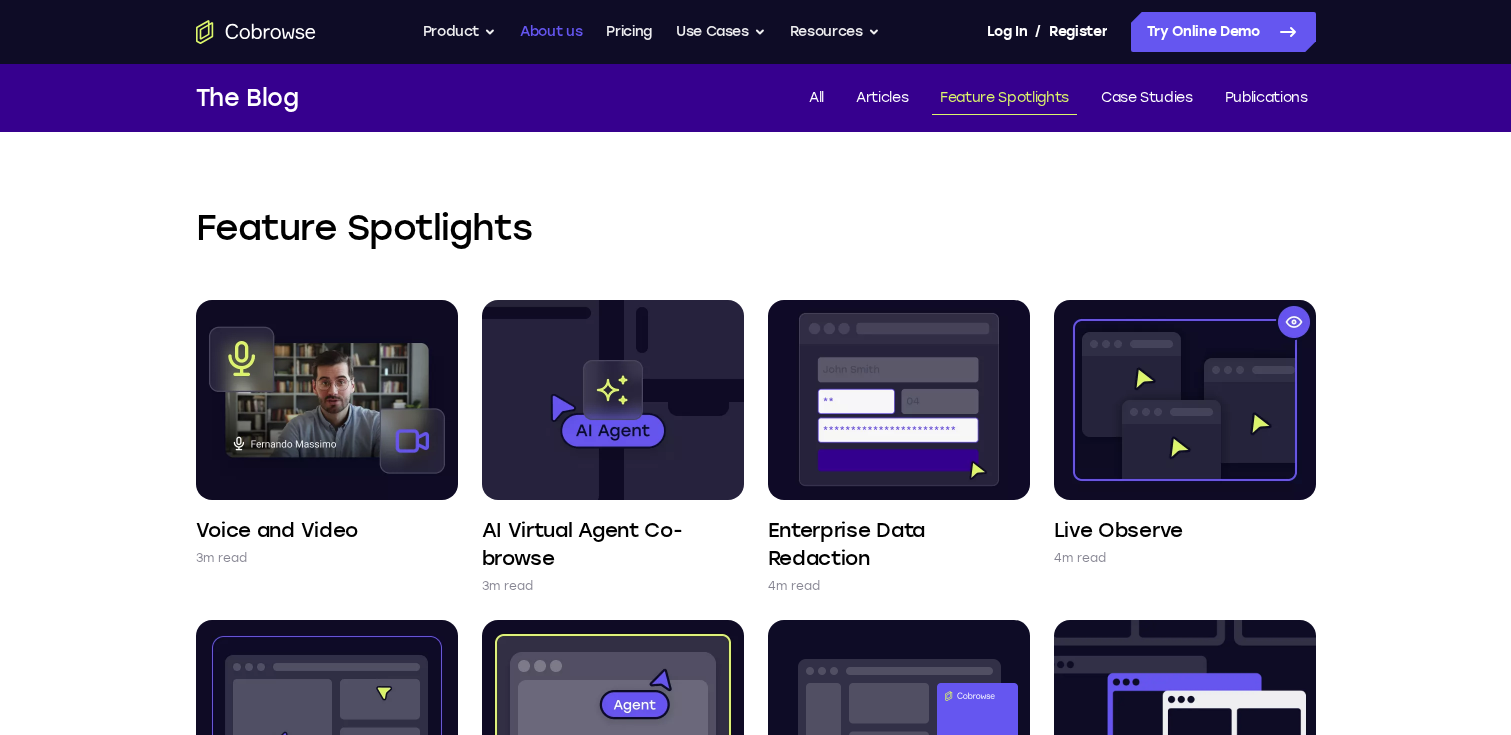 click on "About us" at bounding box center [551, 32] 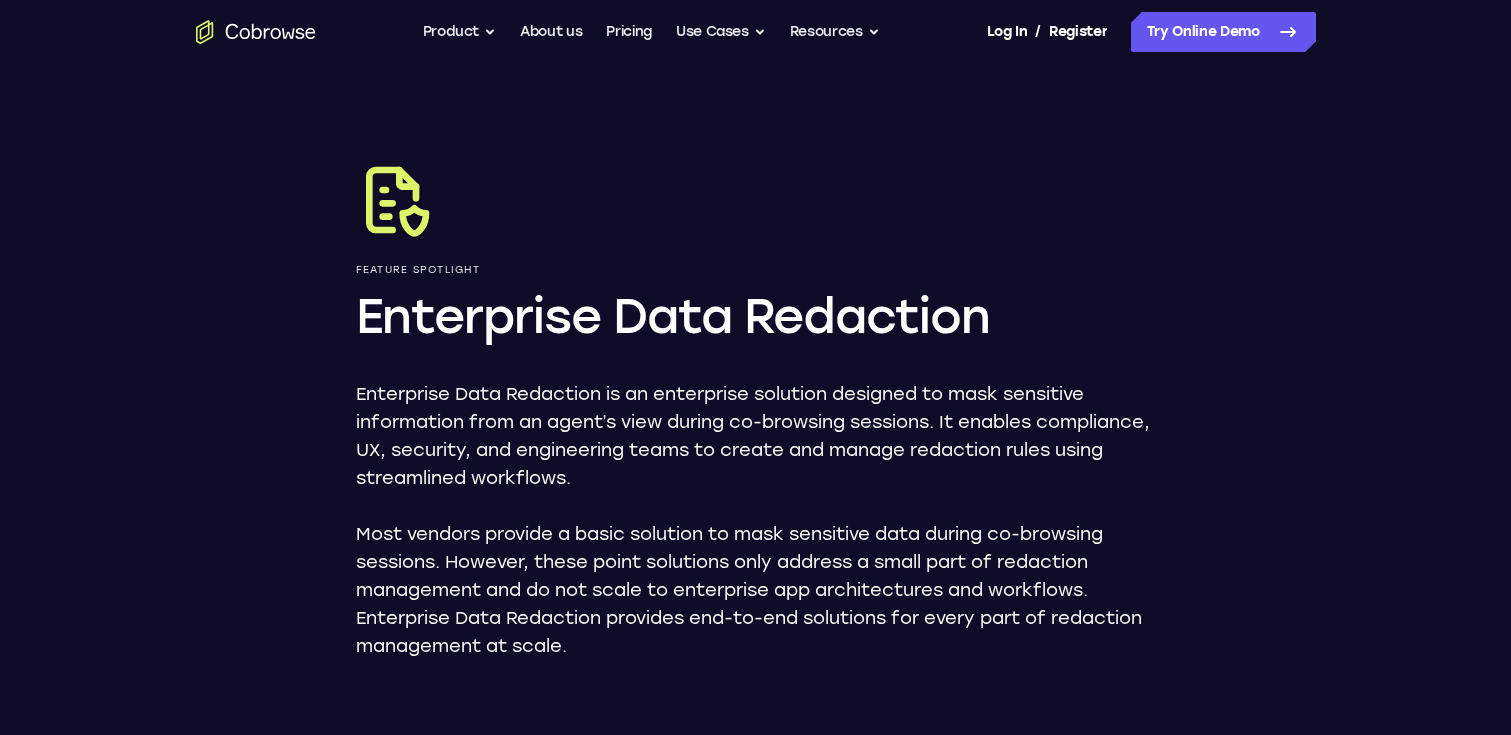 scroll, scrollTop: 544, scrollLeft: 0, axis: vertical 